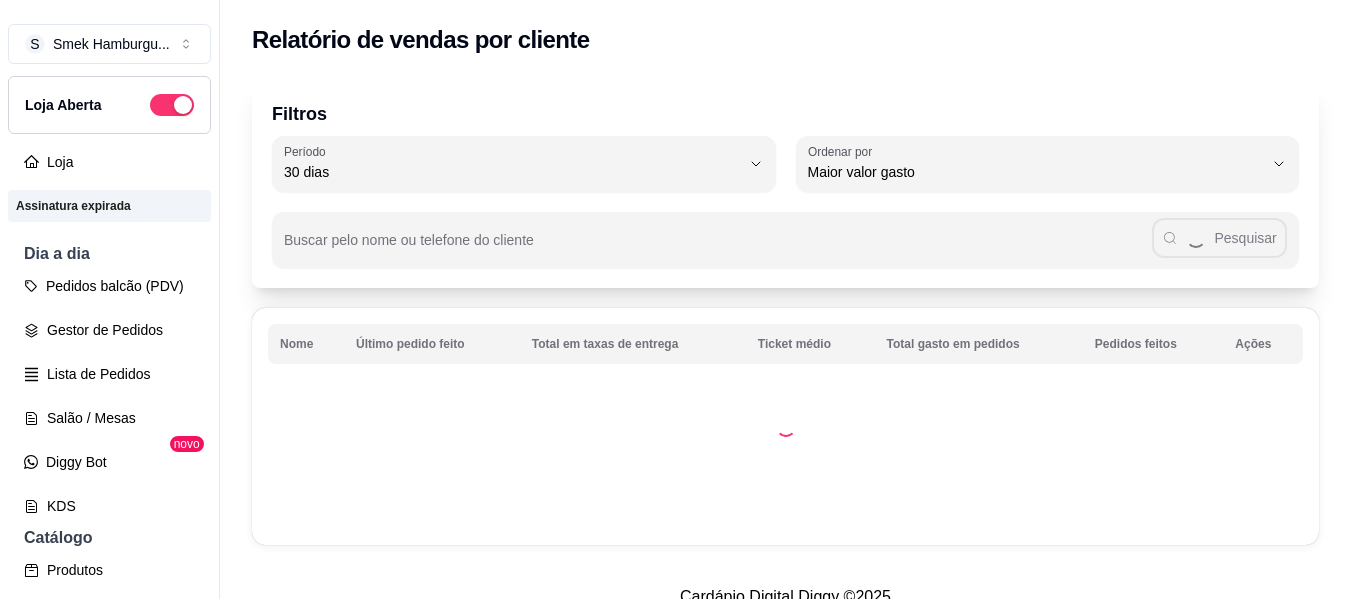 select on "30" 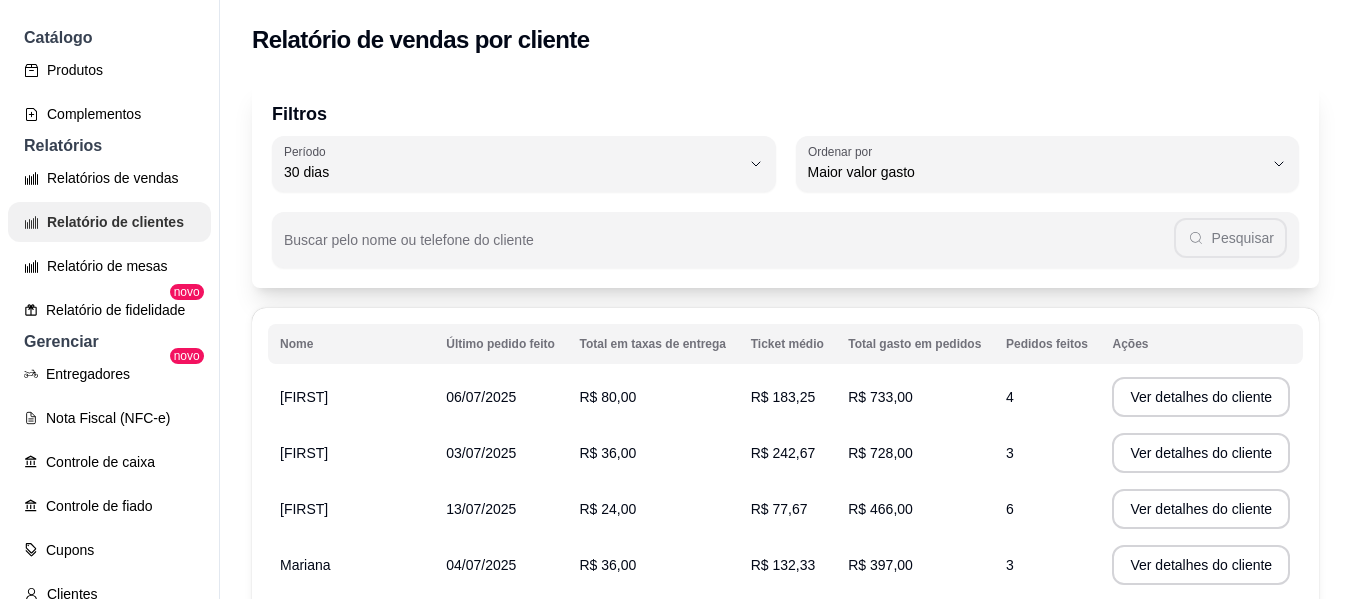scroll, scrollTop: 0, scrollLeft: 0, axis: both 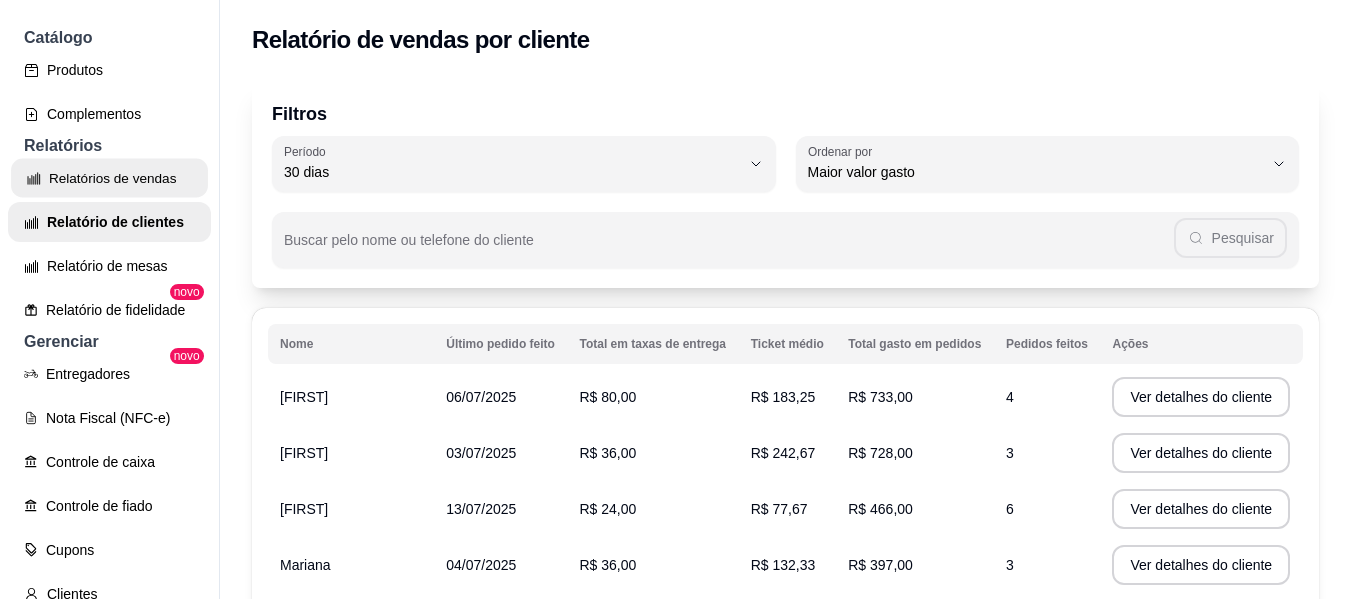 click on "Relatórios de vendas" at bounding box center [109, 178] 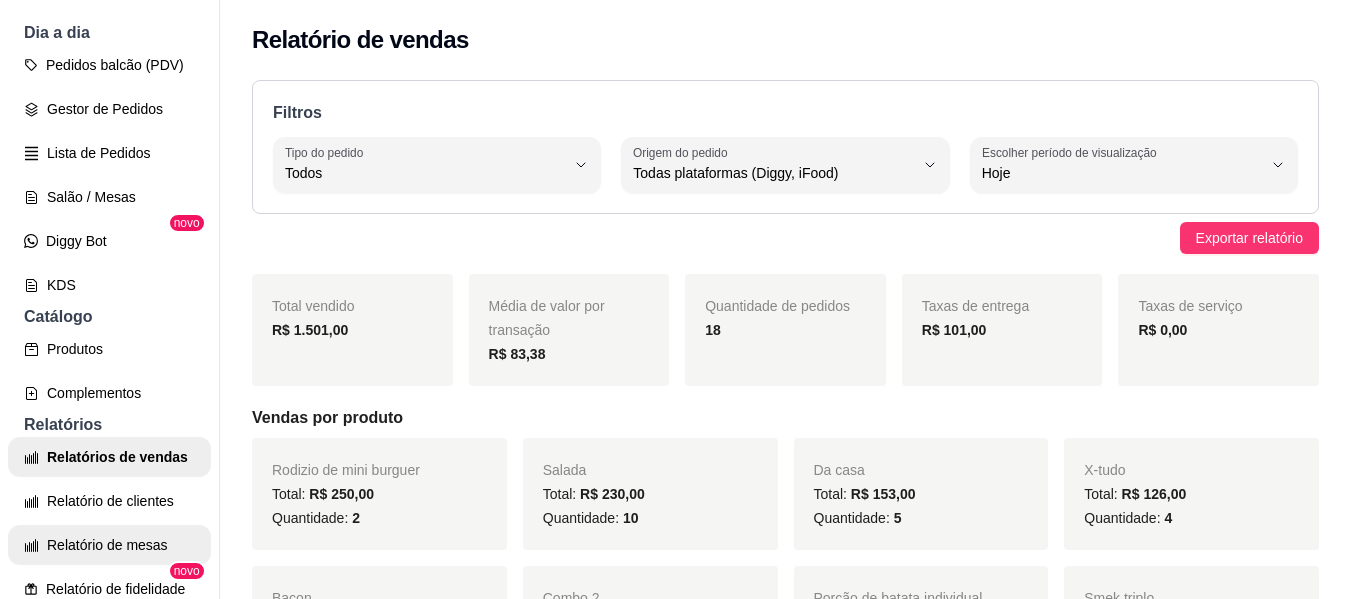 scroll, scrollTop: 200, scrollLeft: 0, axis: vertical 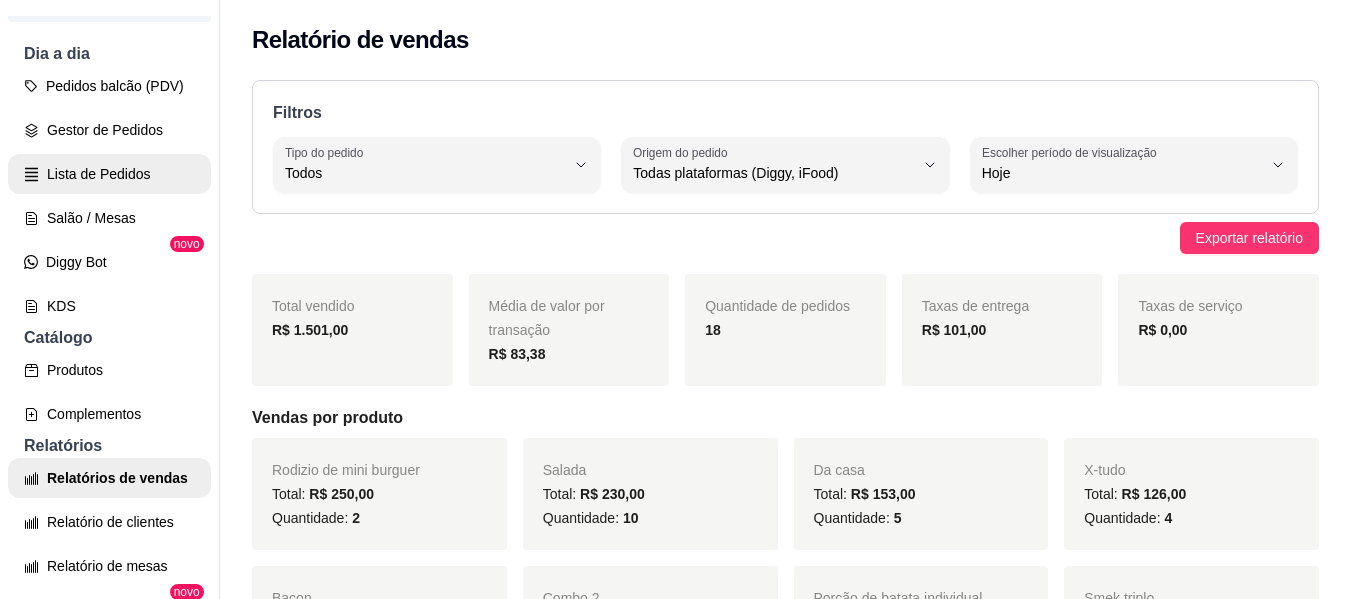 click on "Lista de Pedidos" at bounding box center [109, 174] 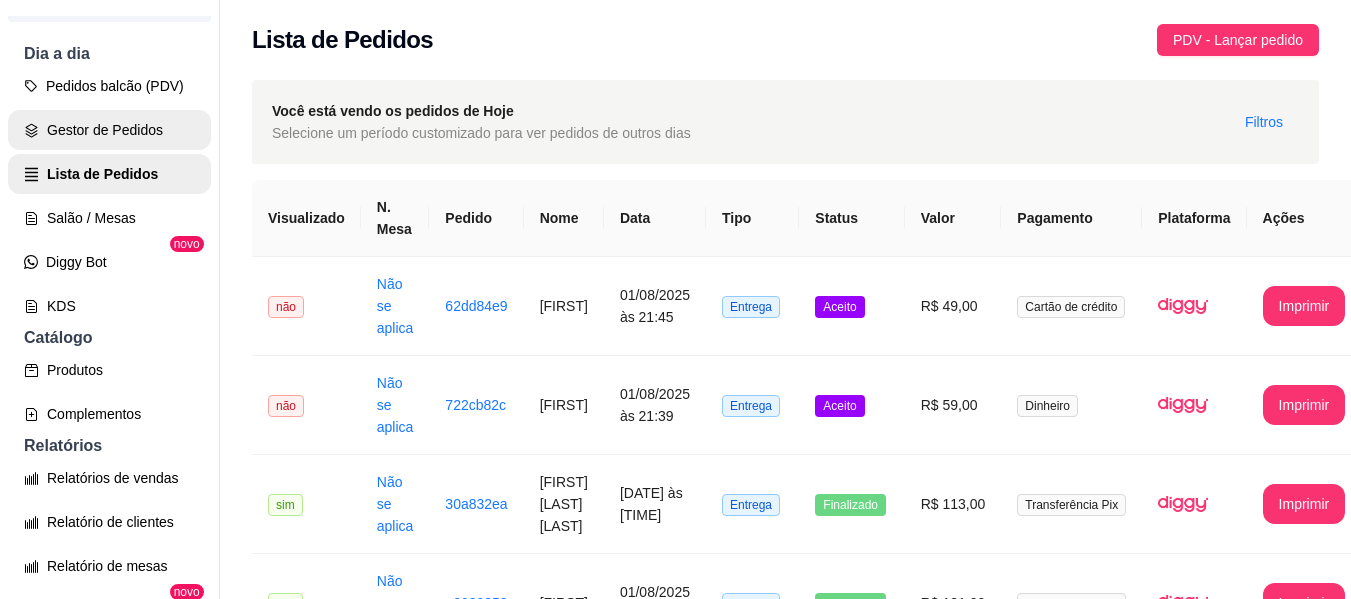 click on "Gestor de Pedidos" at bounding box center [109, 130] 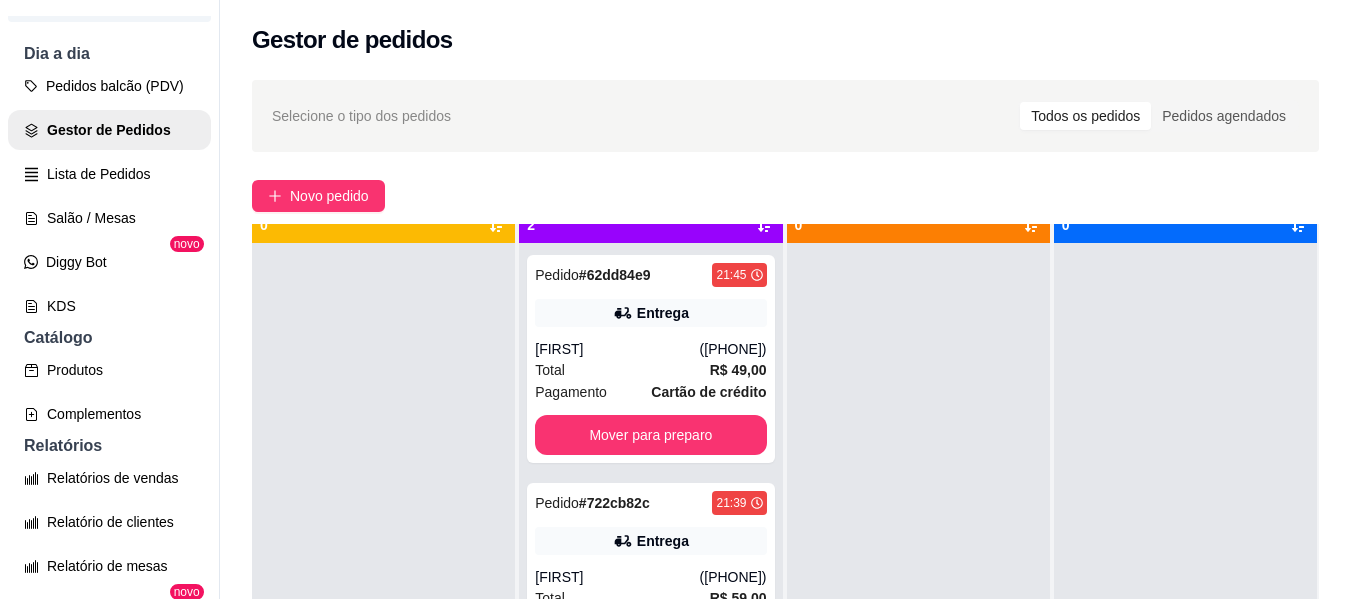 scroll, scrollTop: 56, scrollLeft: 0, axis: vertical 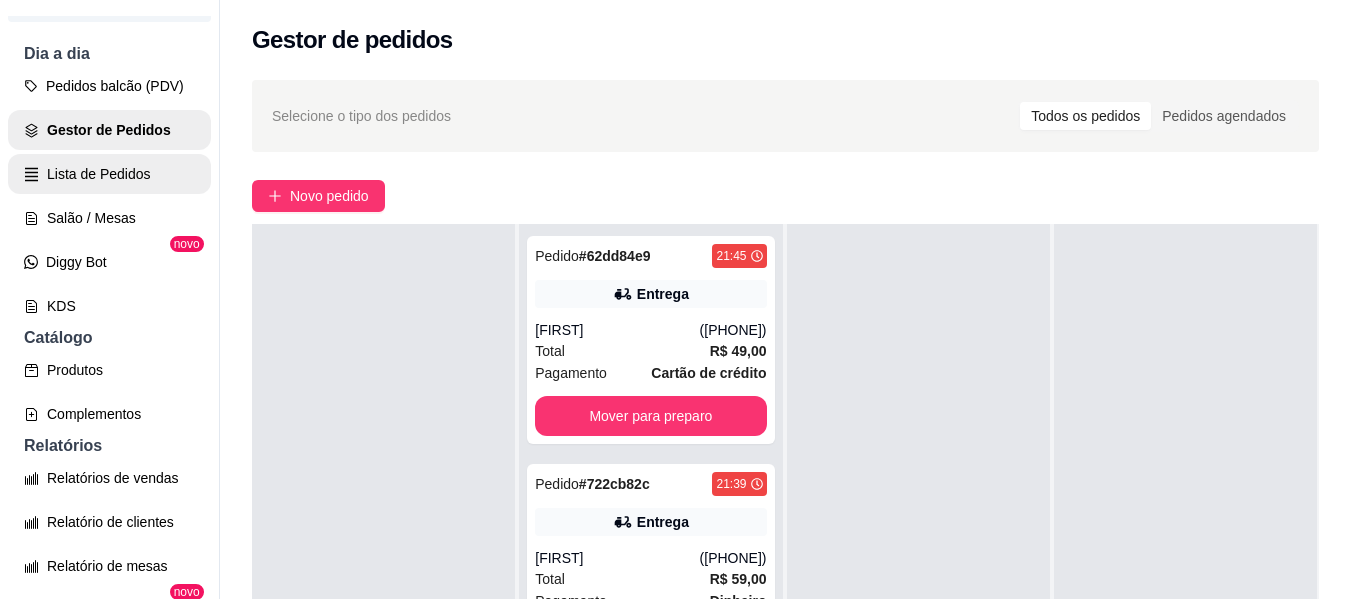 click on "Lista de Pedidos" at bounding box center (109, 174) 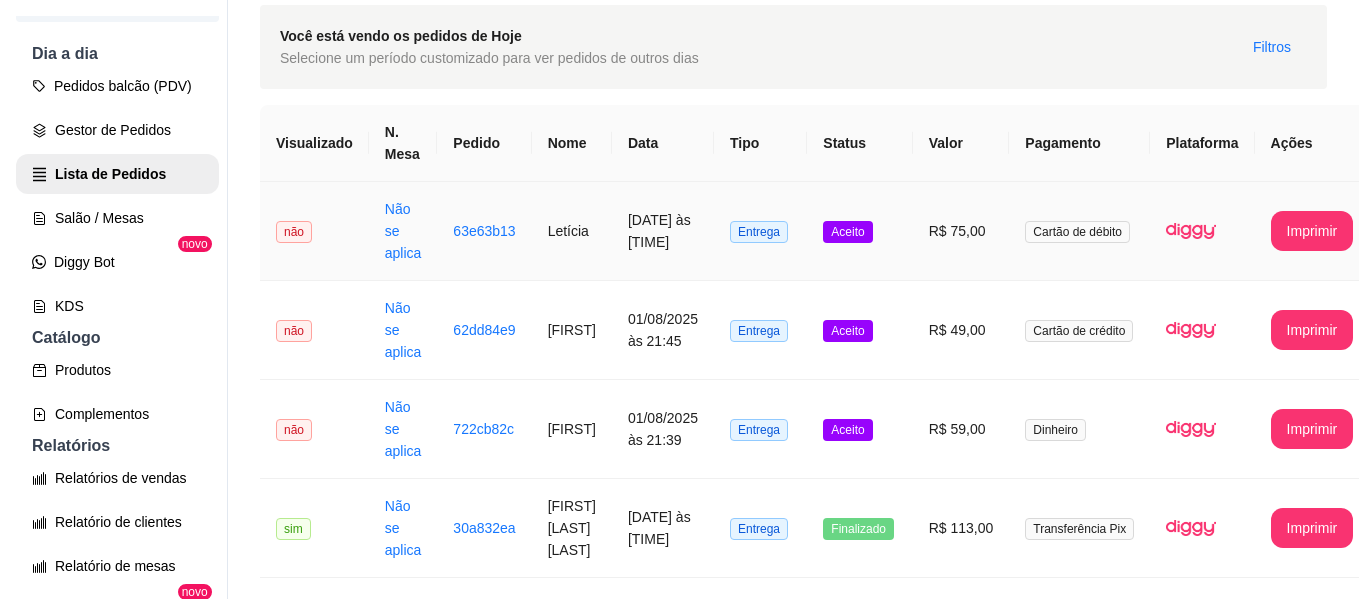 scroll, scrollTop: 200, scrollLeft: 0, axis: vertical 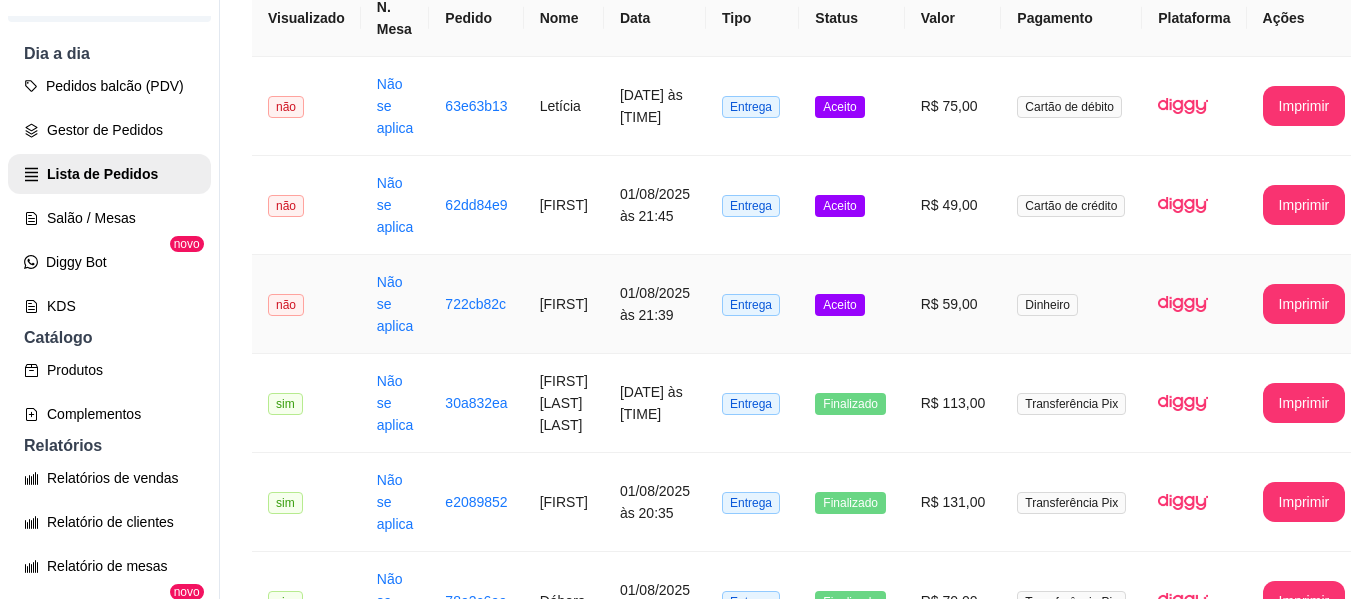 click on "Aceito" at bounding box center (851, 304) 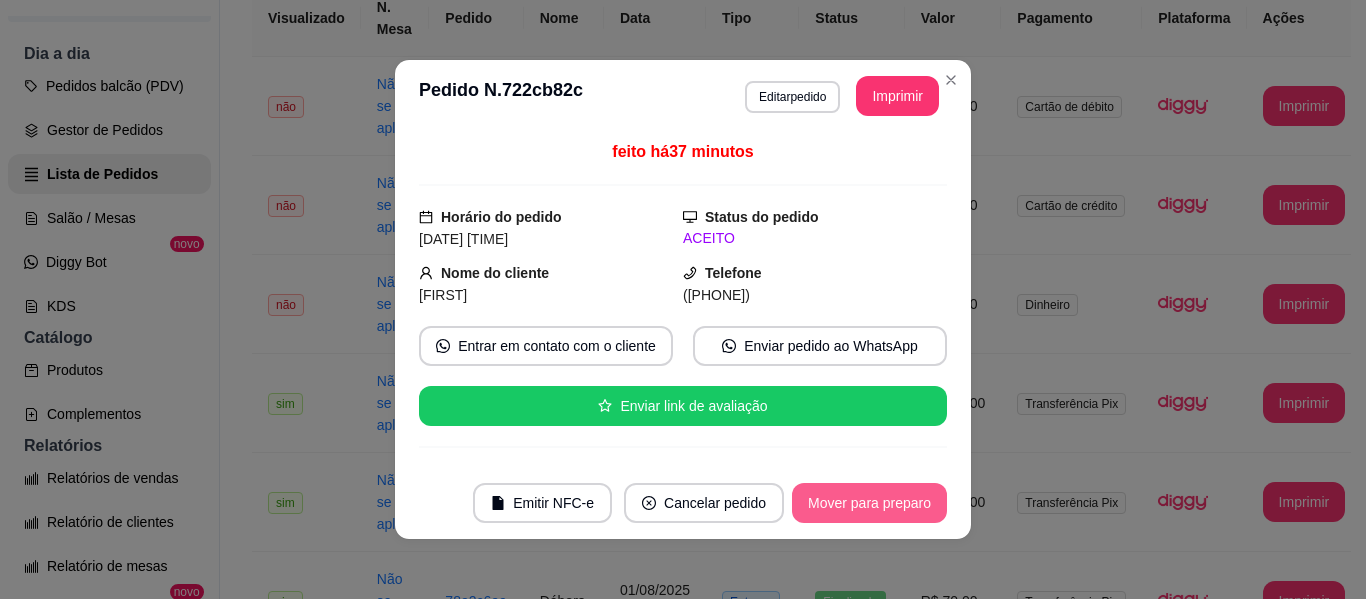 click on "Mover para preparo" at bounding box center (869, 503) 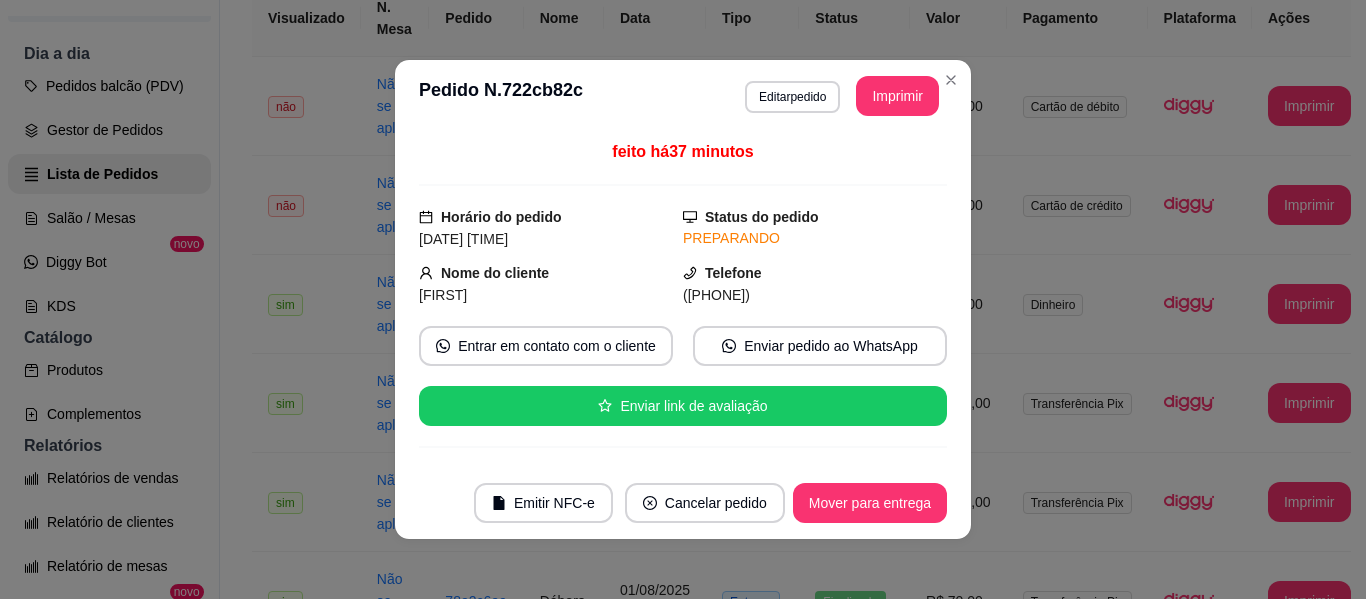 scroll, scrollTop: 400, scrollLeft: 0, axis: vertical 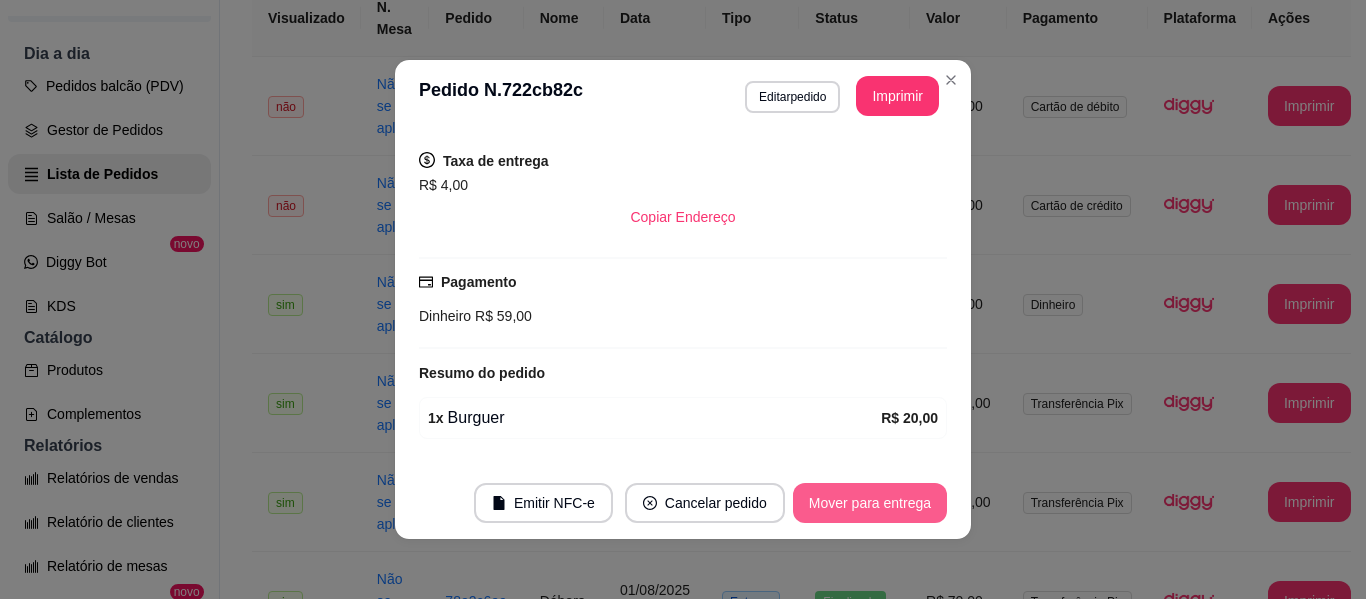 click on "Mover para entrega" at bounding box center [870, 503] 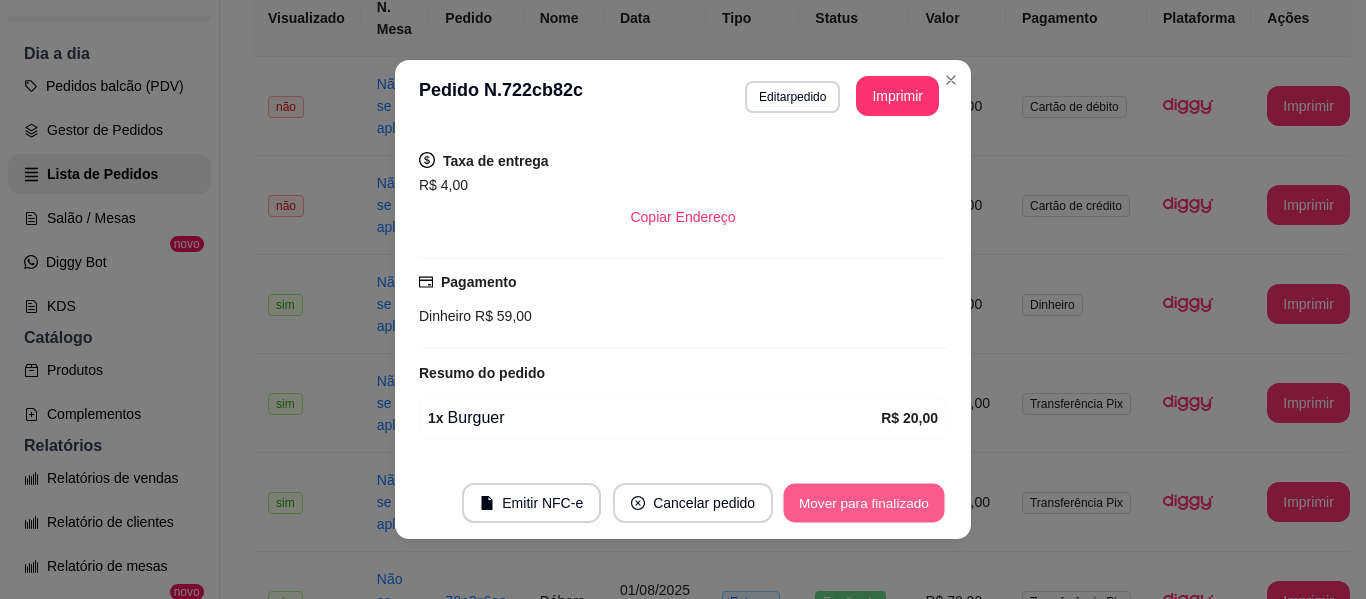 click on "Mover para finalizado" at bounding box center [864, 503] 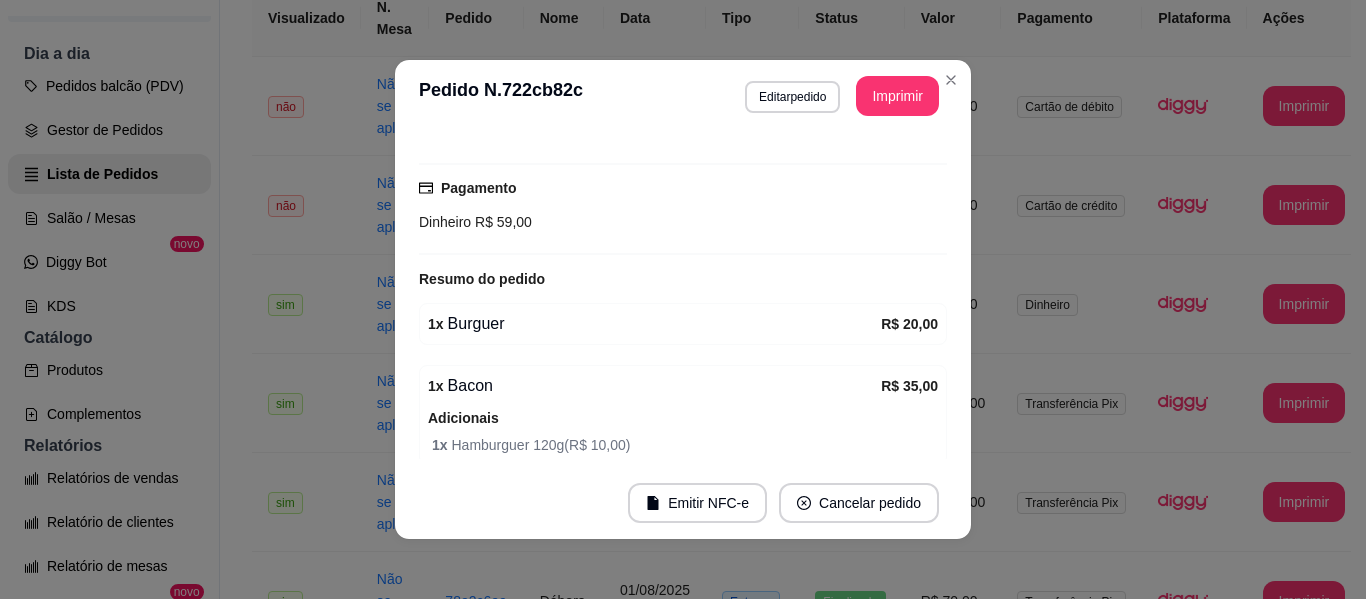 scroll, scrollTop: 532, scrollLeft: 0, axis: vertical 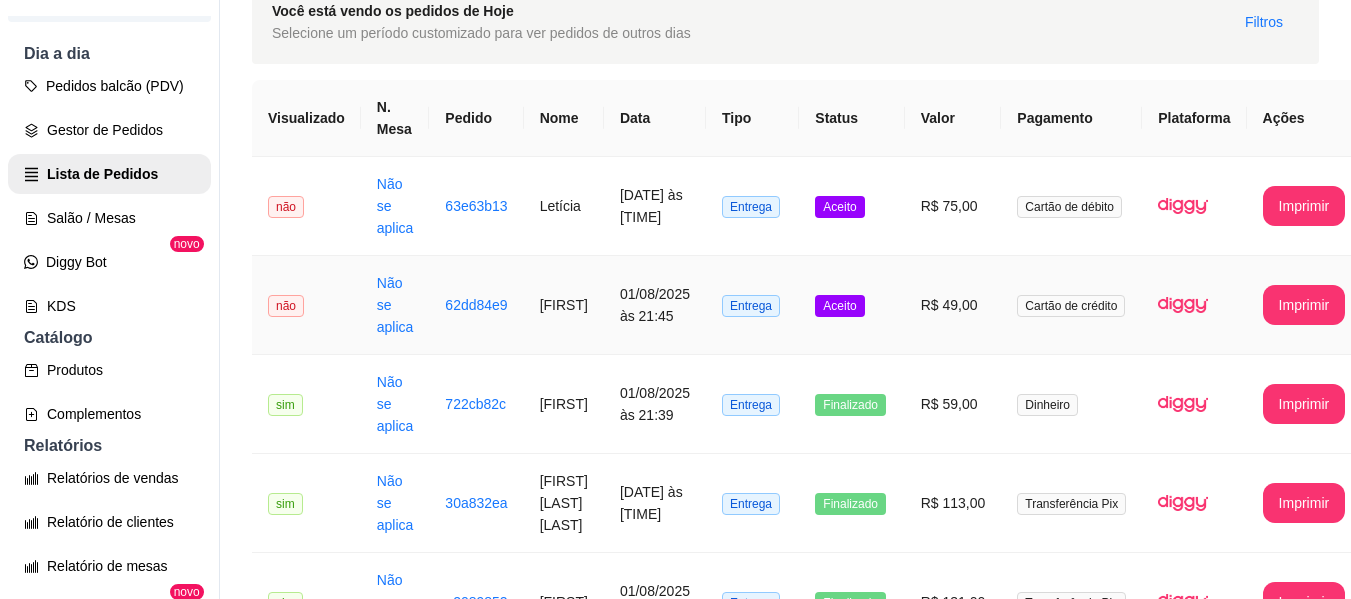 click on "Aceito" at bounding box center [839, 306] 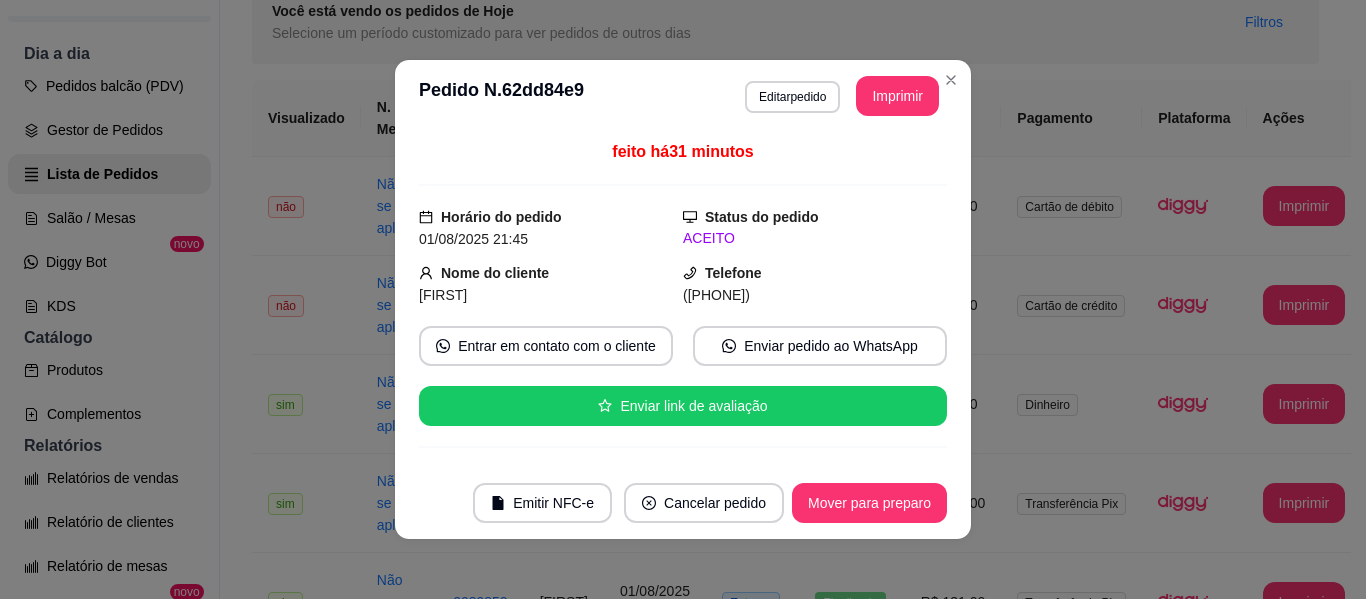 scroll, scrollTop: 520, scrollLeft: 0, axis: vertical 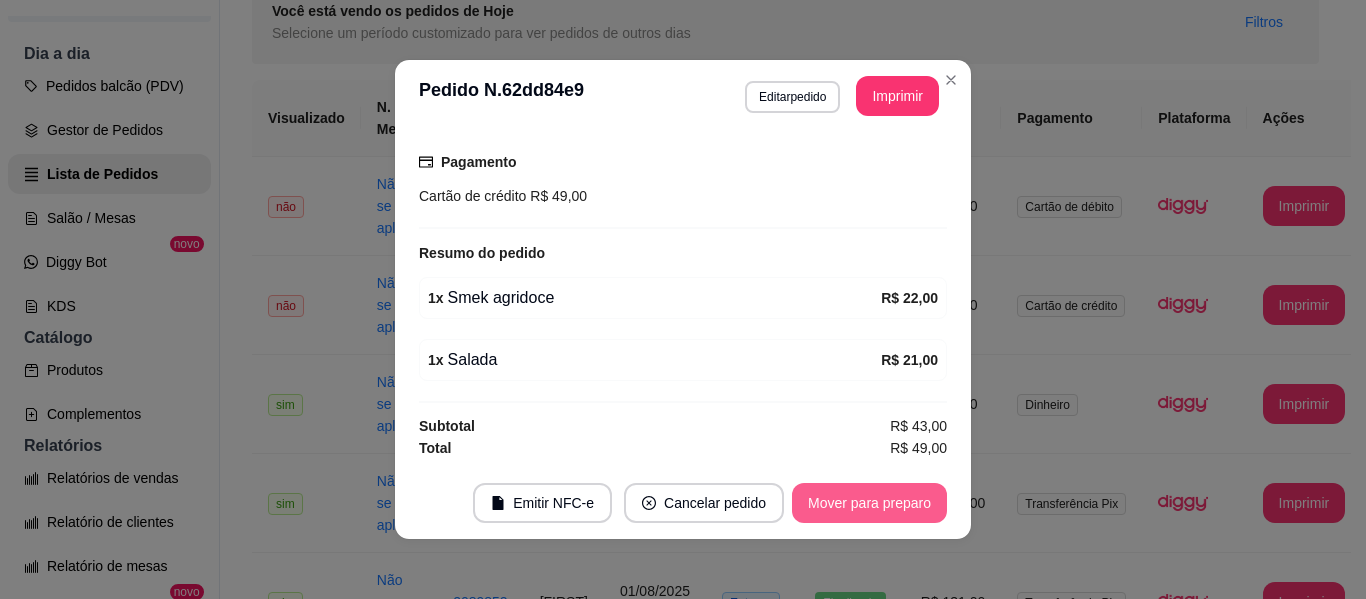click on "Mover para preparo" at bounding box center (869, 503) 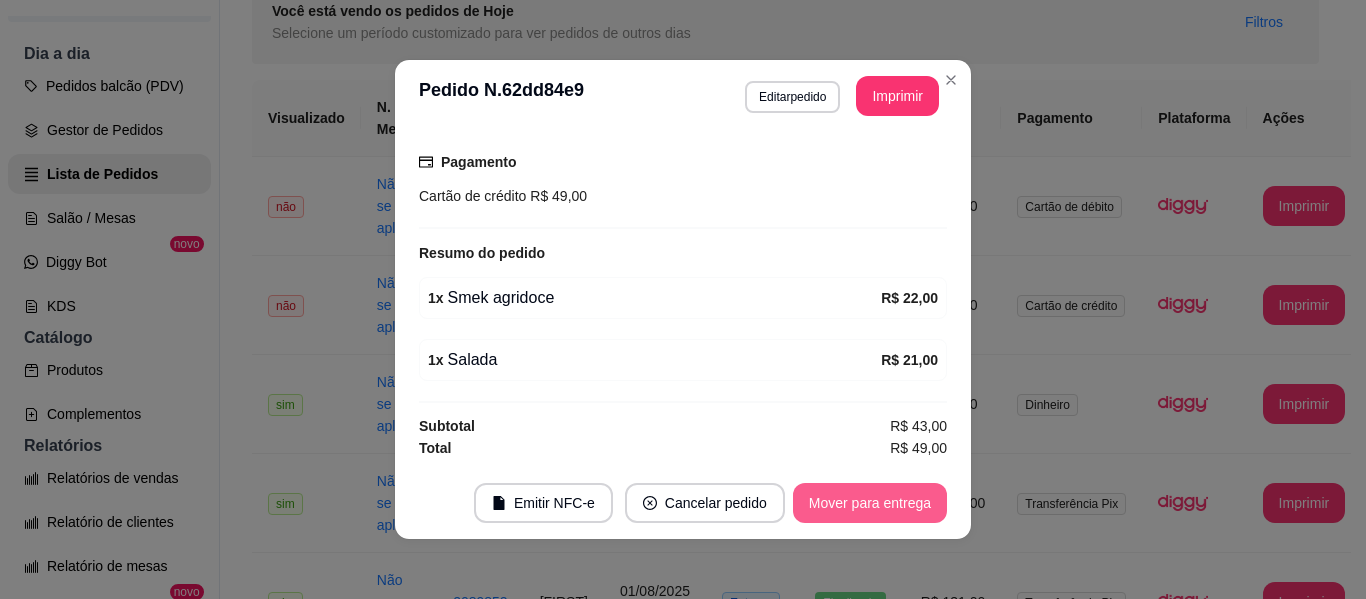 click on "Mover para entrega" at bounding box center [870, 503] 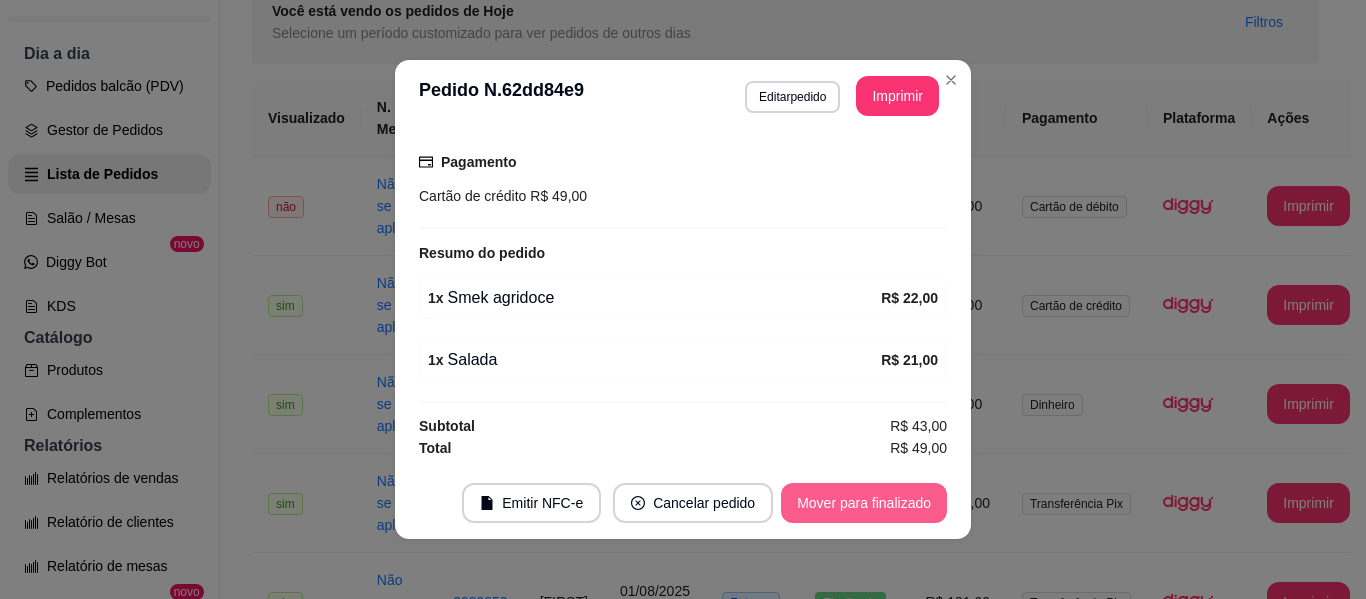 click on "Mover para finalizado" at bounding box center [864, 503] 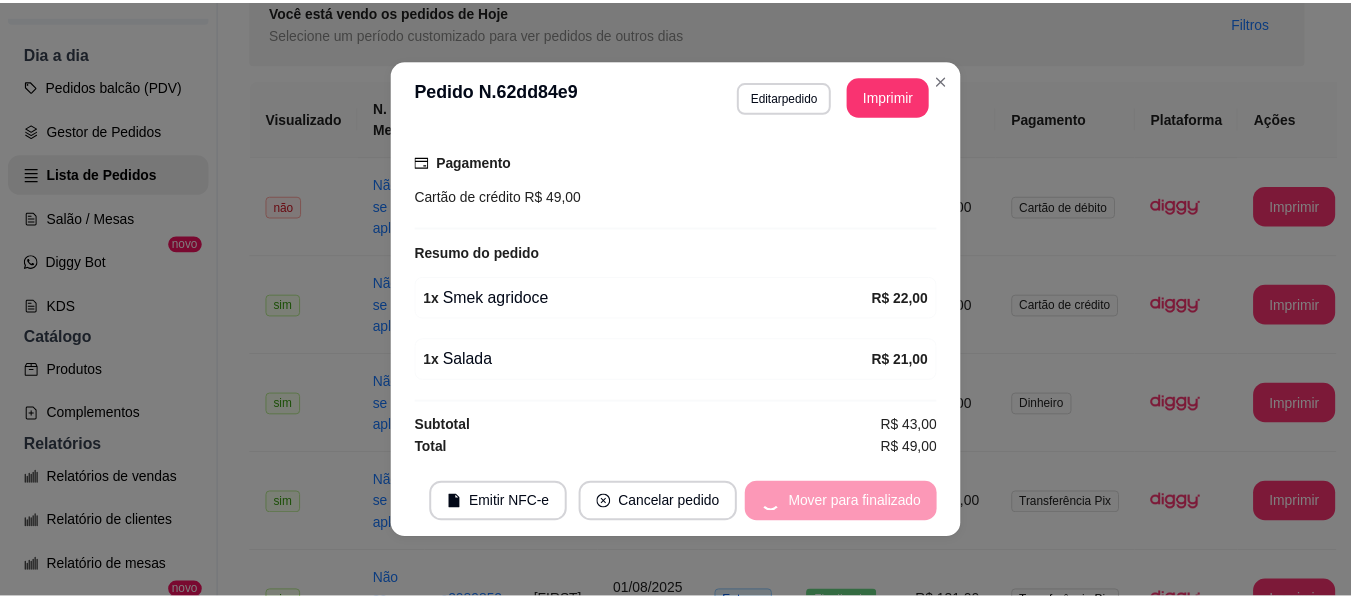 scroll, scrollTop: 474, scrollLeft: 0, axis: vertical 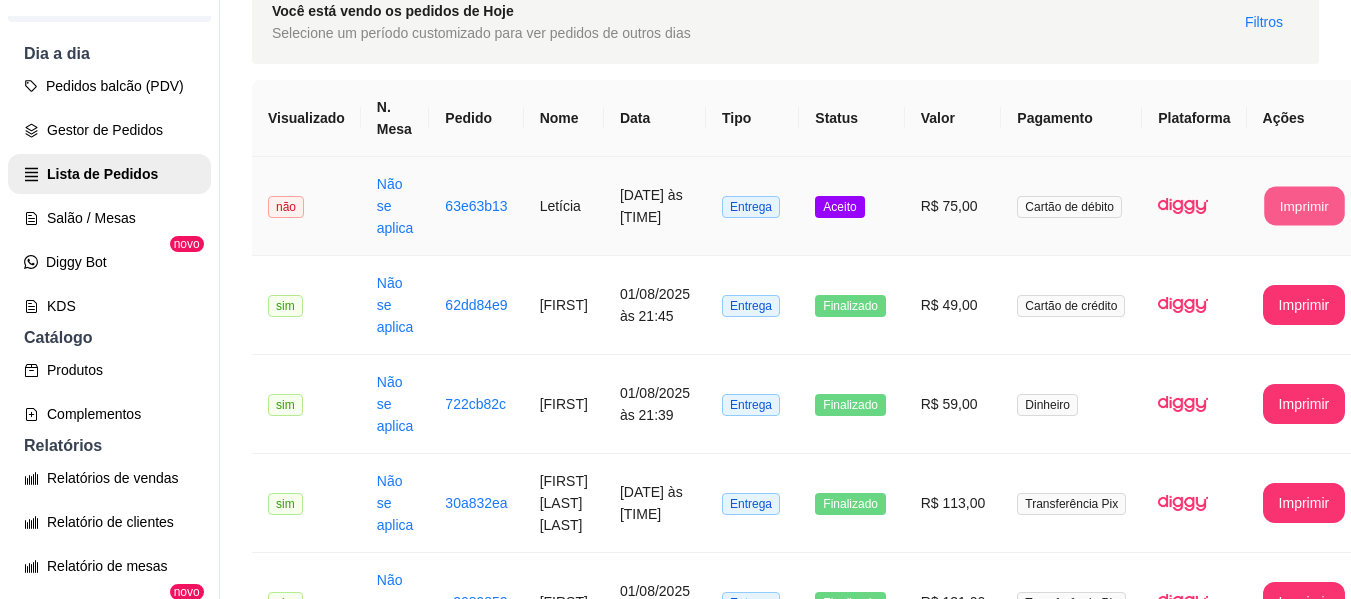 click on "Imprimir" at bounding box center [1304, 206] 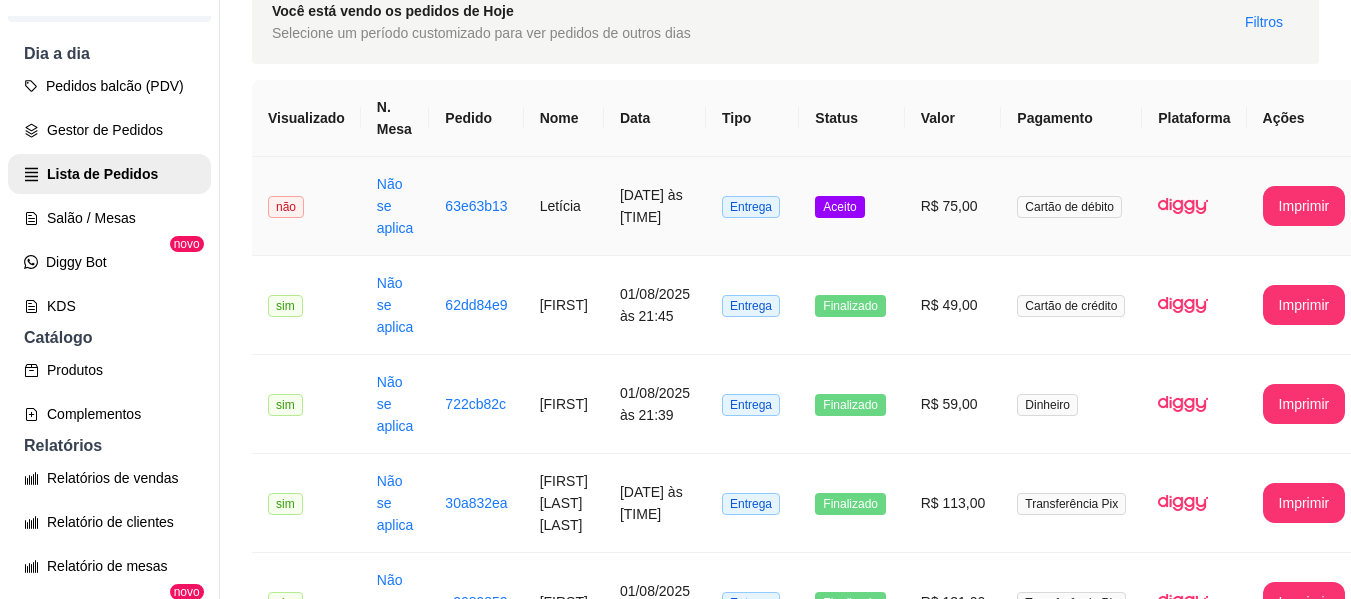 scroll, scrollTop: 0, scrollLeft: 0, axis: both 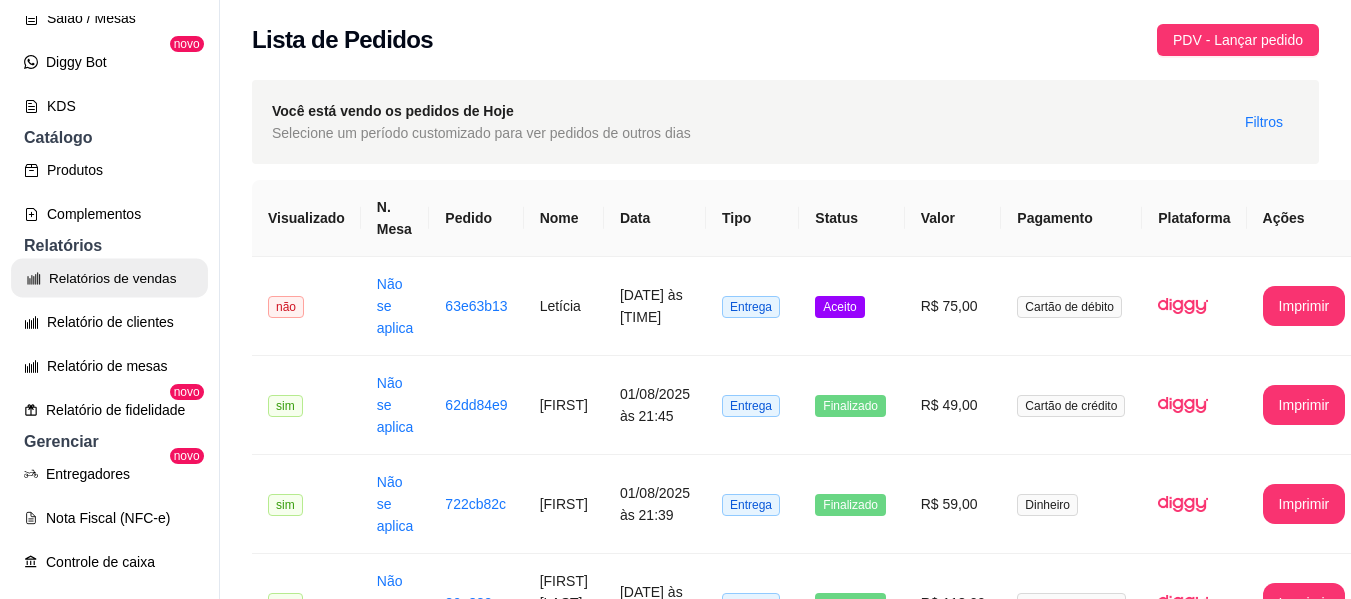 click on "Relatórios de vendas" at bounding box center [109, 278] 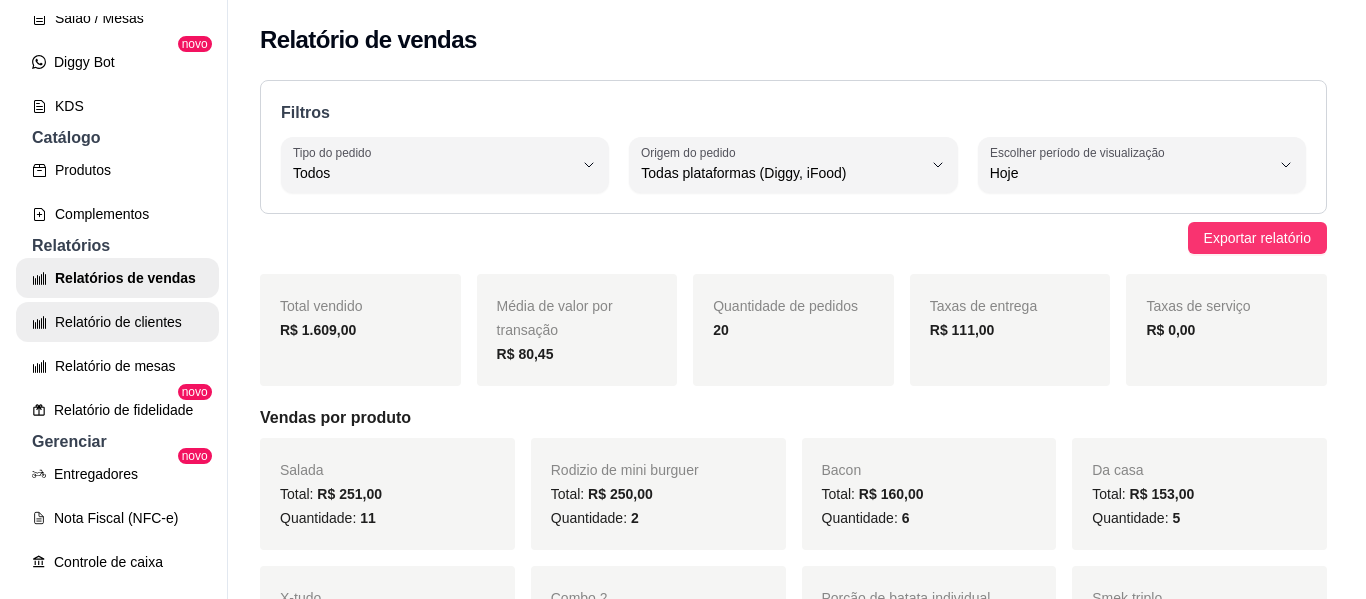 scroll, scrollTop: 0, scrollLeft: 0, axis: both 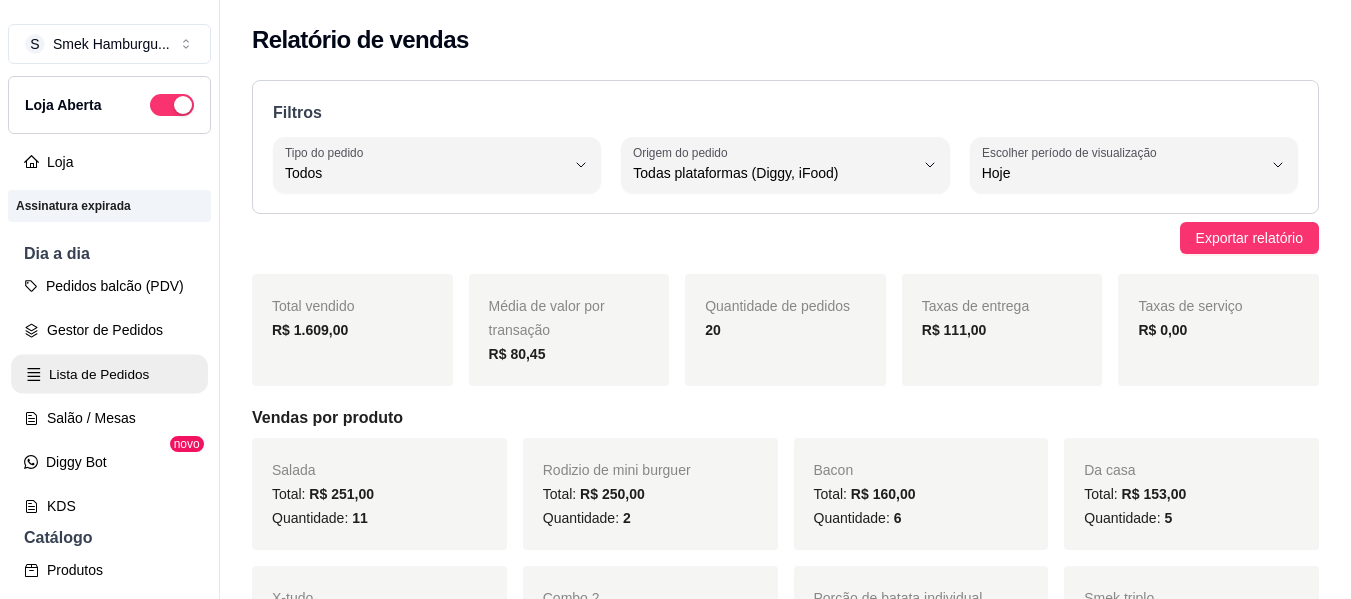 click on "Lista de Pedidos" at bounding box center [109, 374] 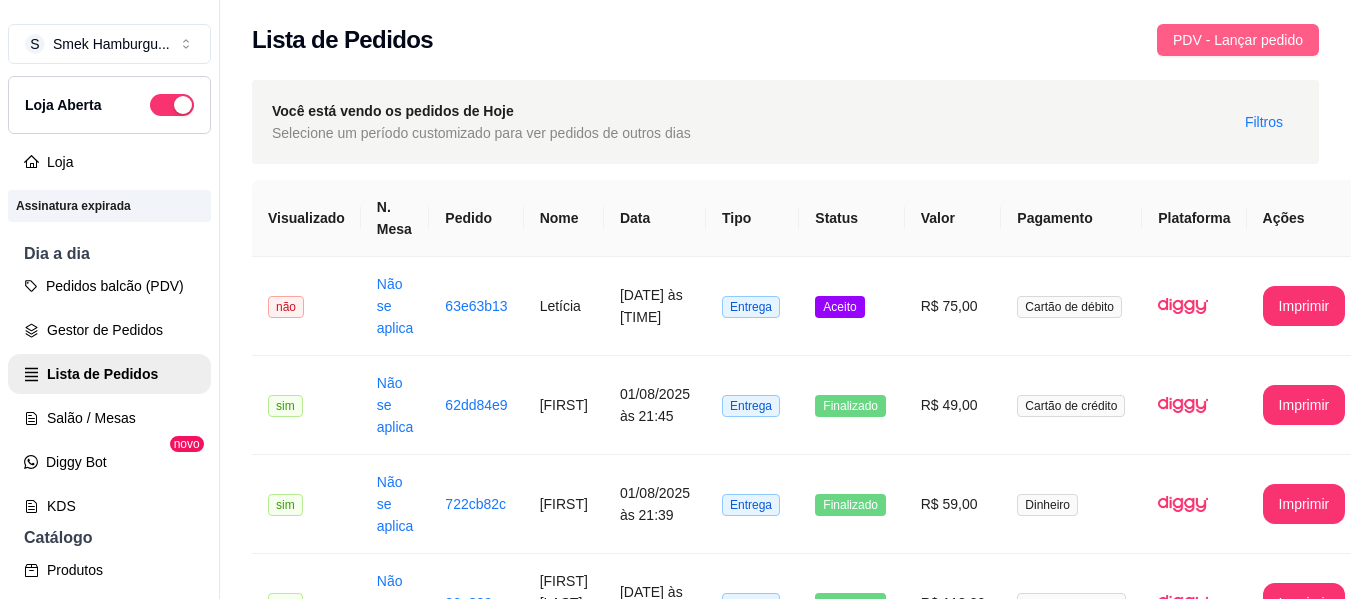 click on "PDV - Lançar pedido" at bounding box center [1238, 40] 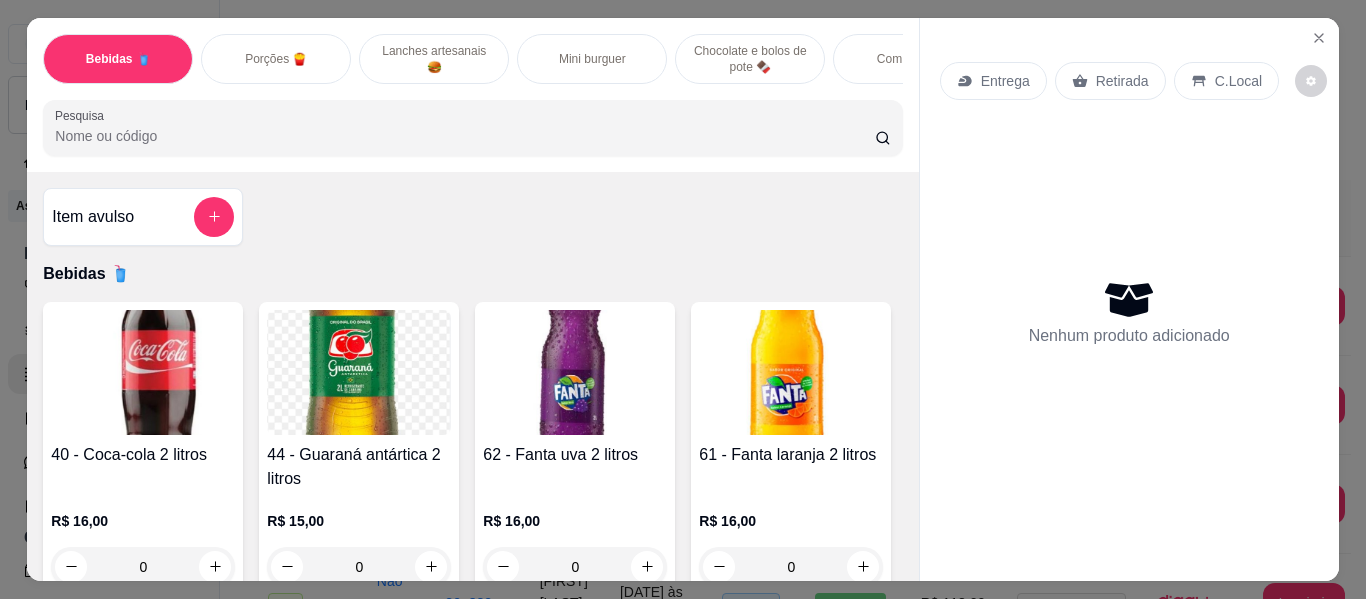 click on "Retirada" at bounding box center (1122, 81) 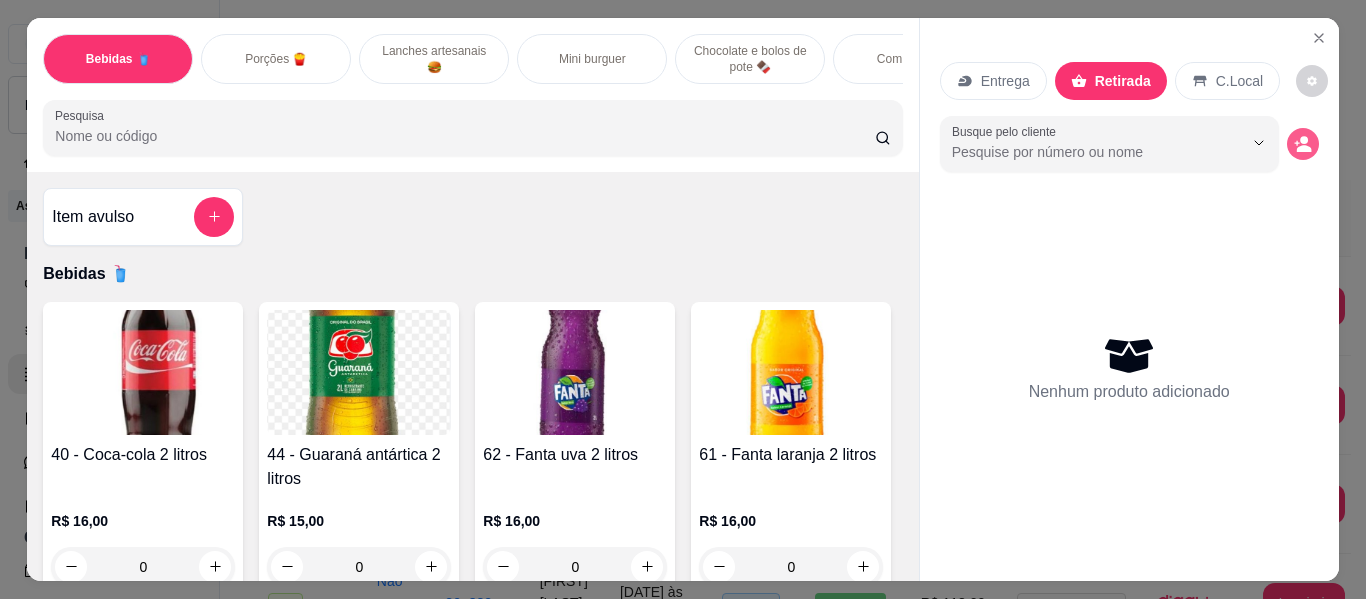 click at bounding box center (1303, 144) 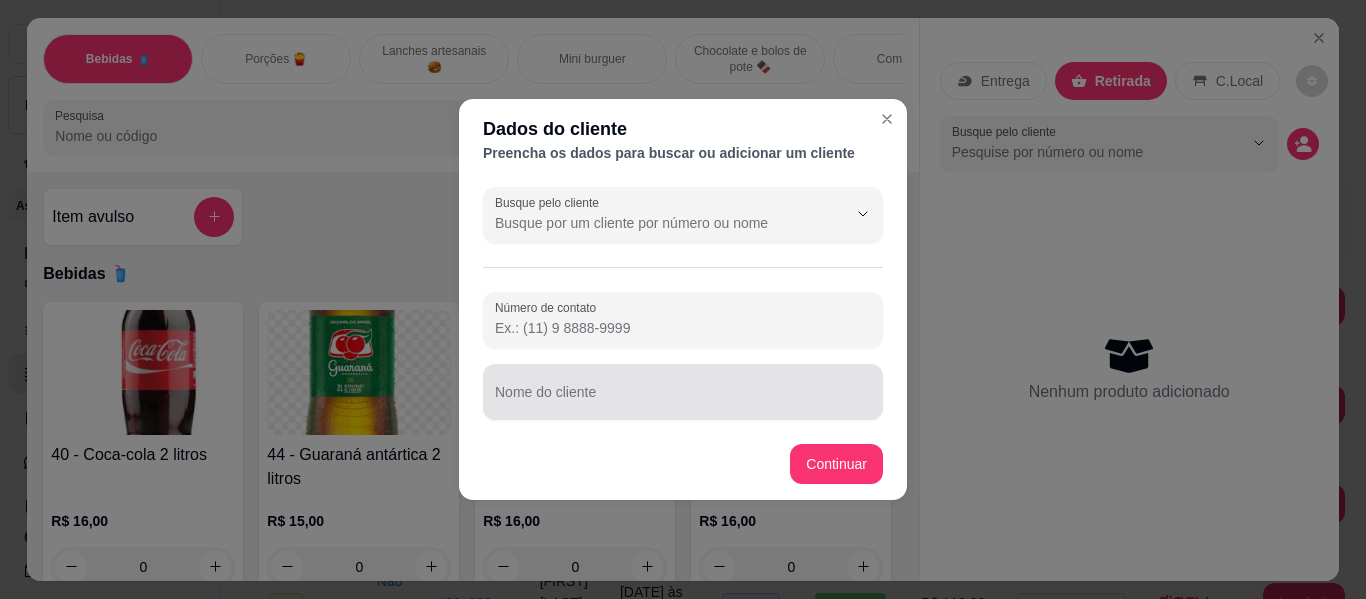 click on "Nome do cliente" at bounding box center (683, 400) 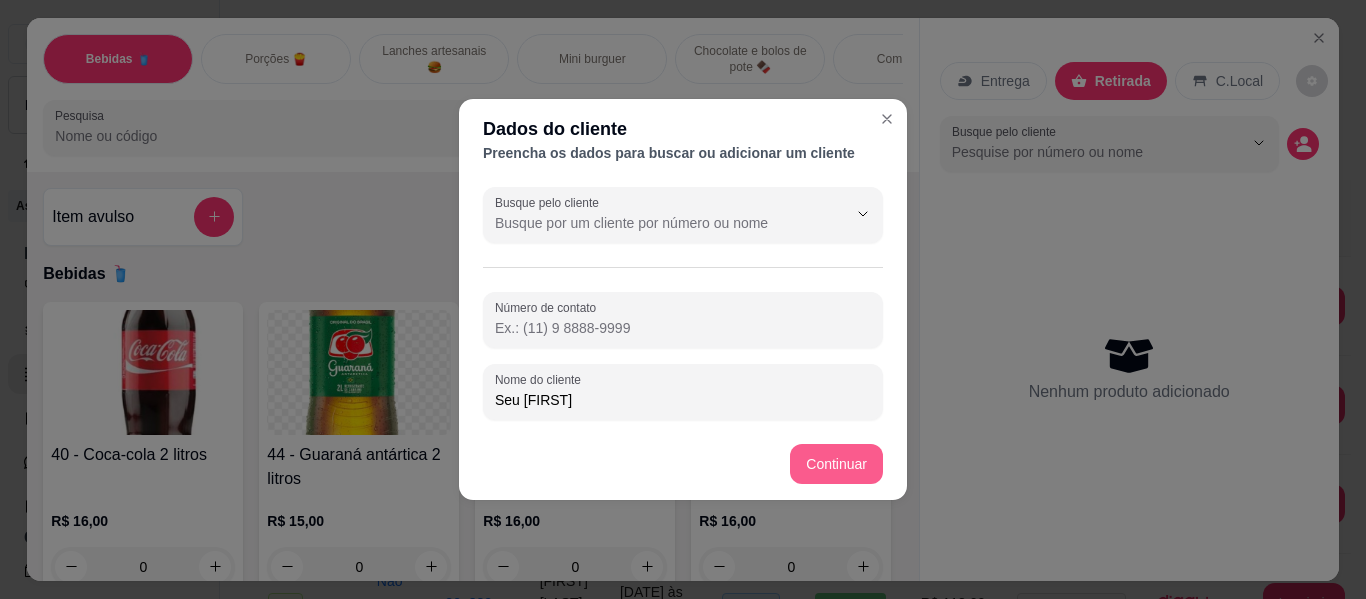 type on "Seu [FIRST]" 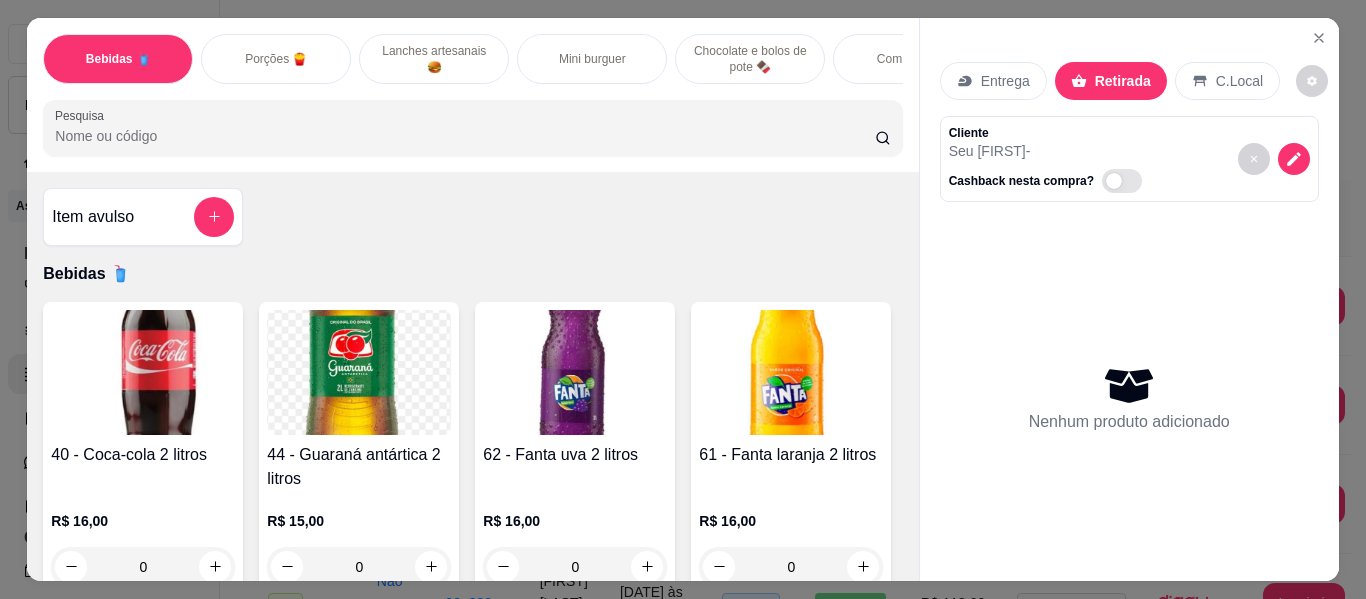 click on "Lanches artesanais 🍔" at bounding box center (434, 59) 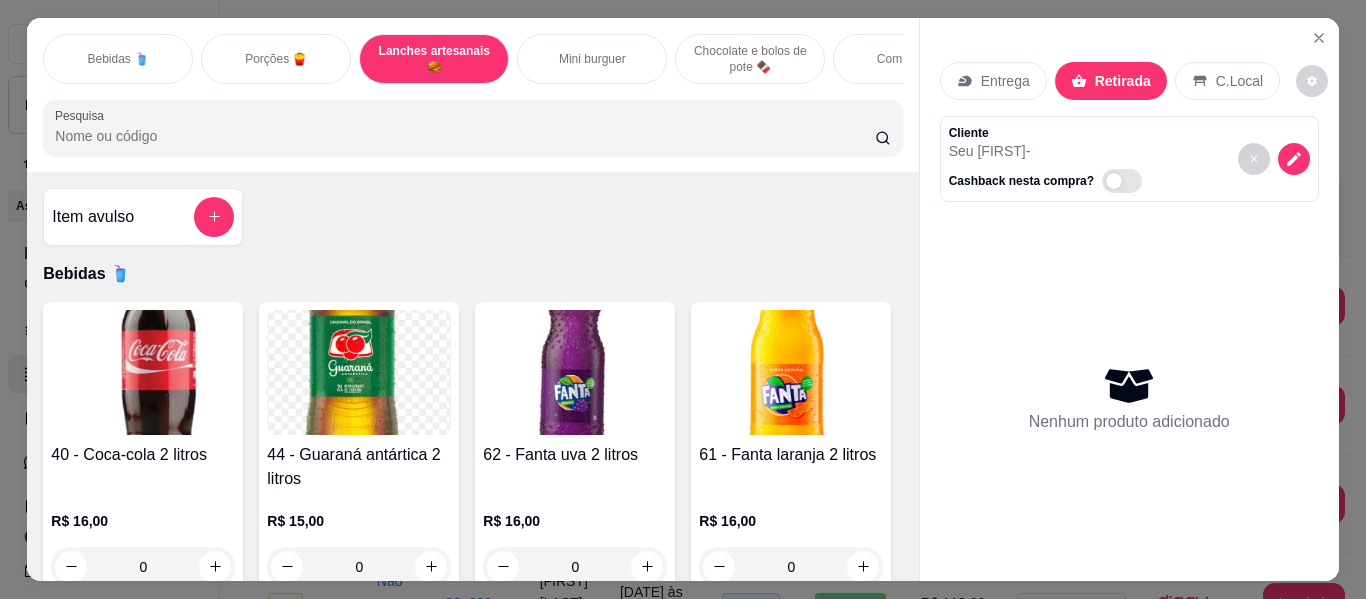 scroll, scrollTop: 1691, scrollLeft: 0, axis: vertical 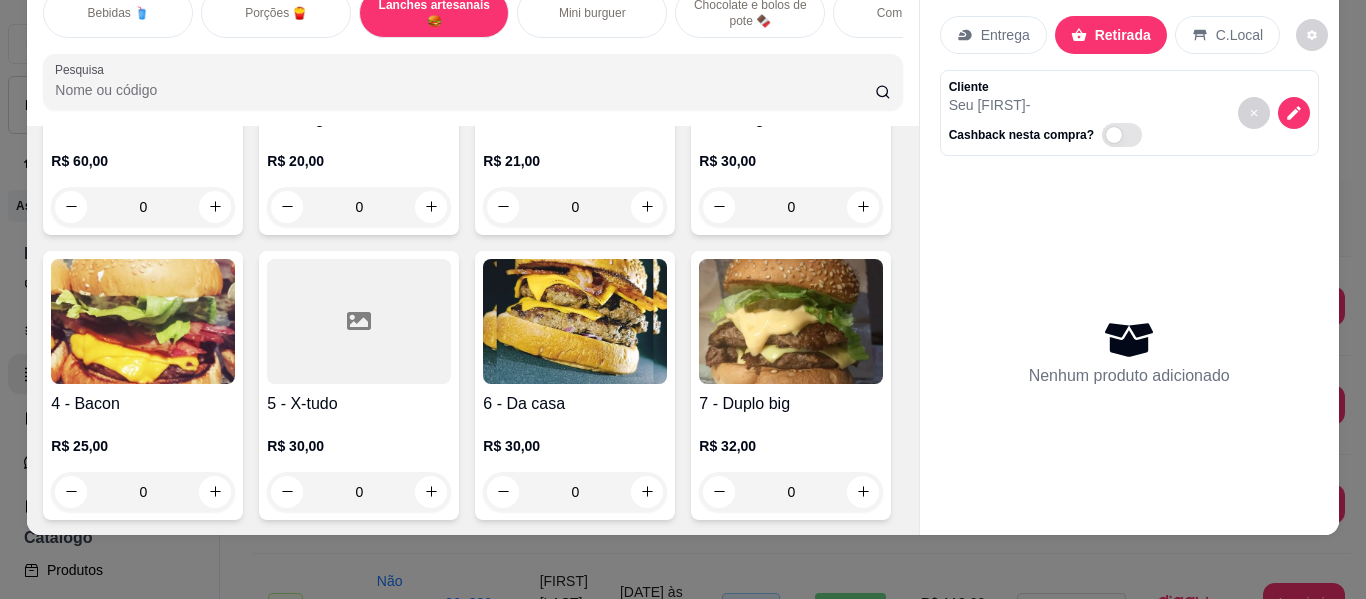 click on "0" at bounding box center [143, 492] 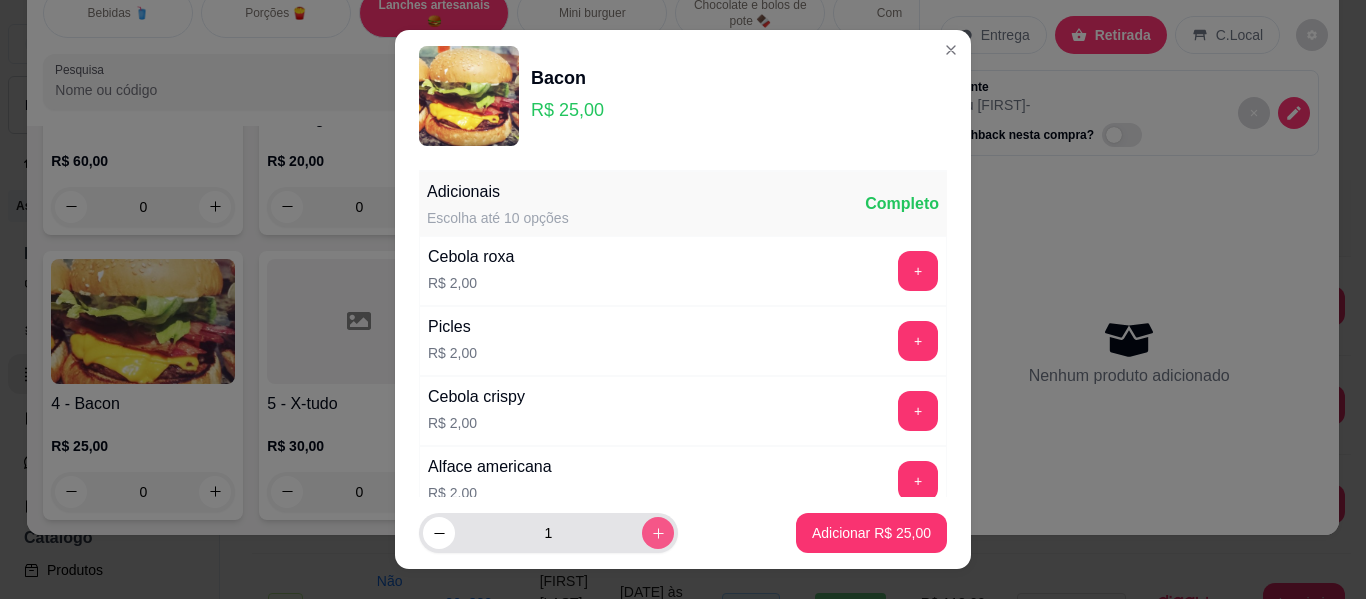 click 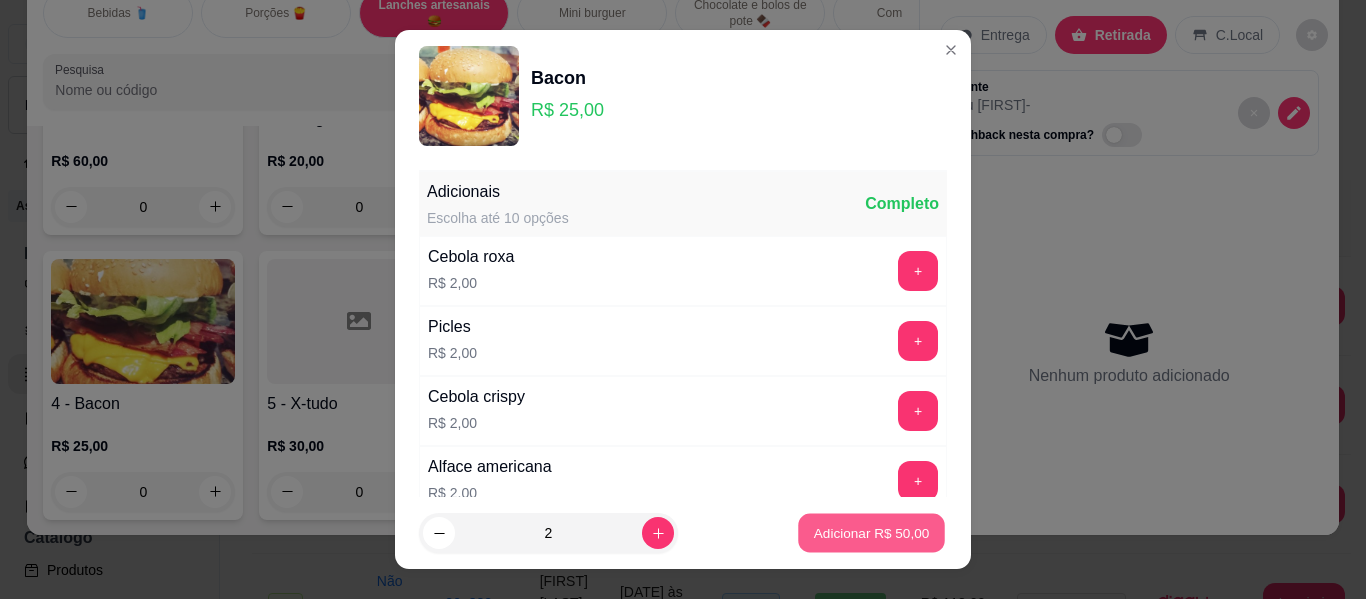 click on "Adicionar   R$ 50,00" at bounding box center (871, 533) 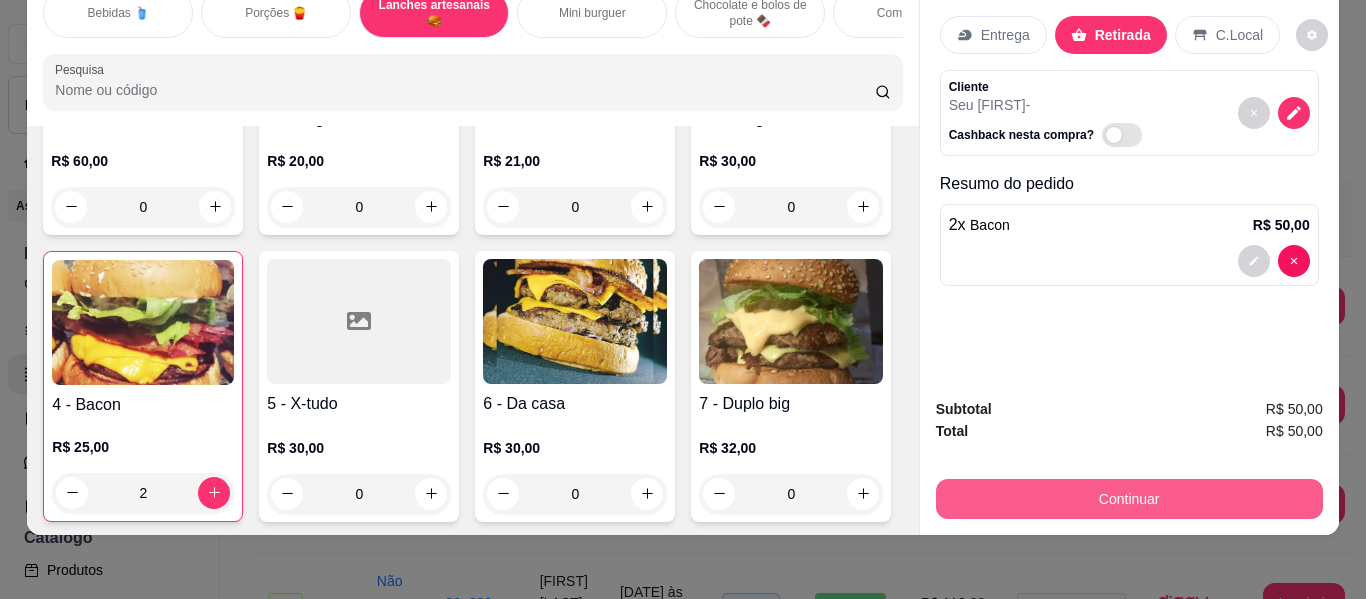 click on "Continuar" at bounding box center (1129, 499) 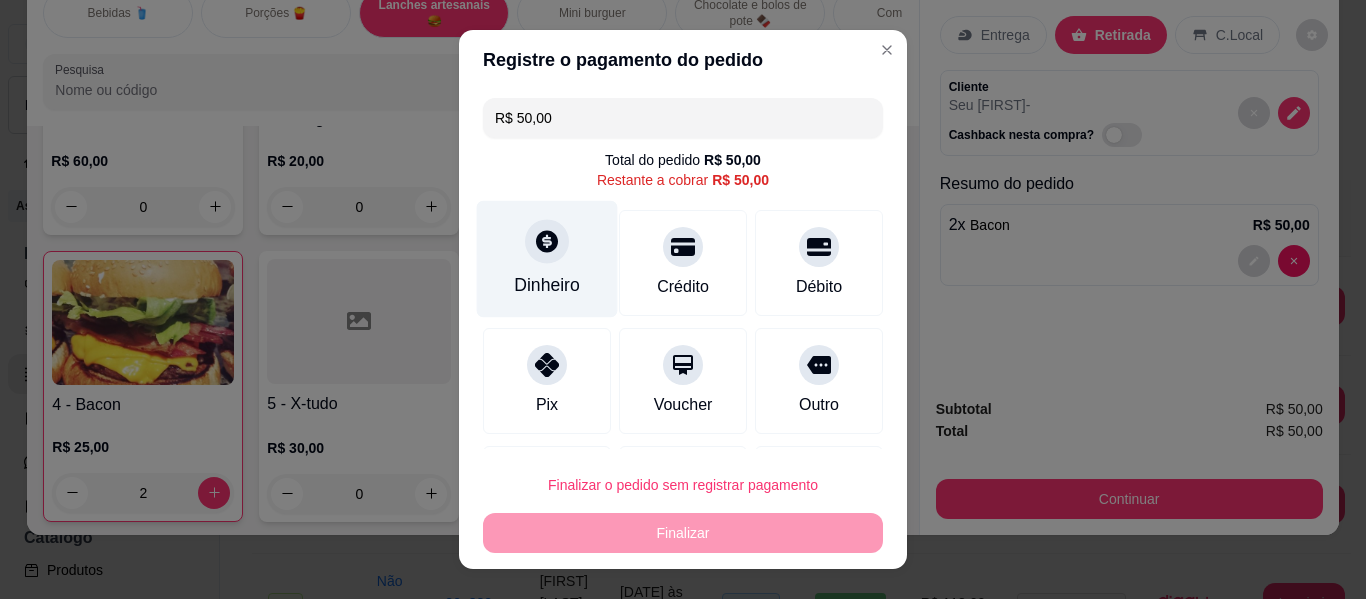 click on "Dinheiro" at bounding box center [547, 259] 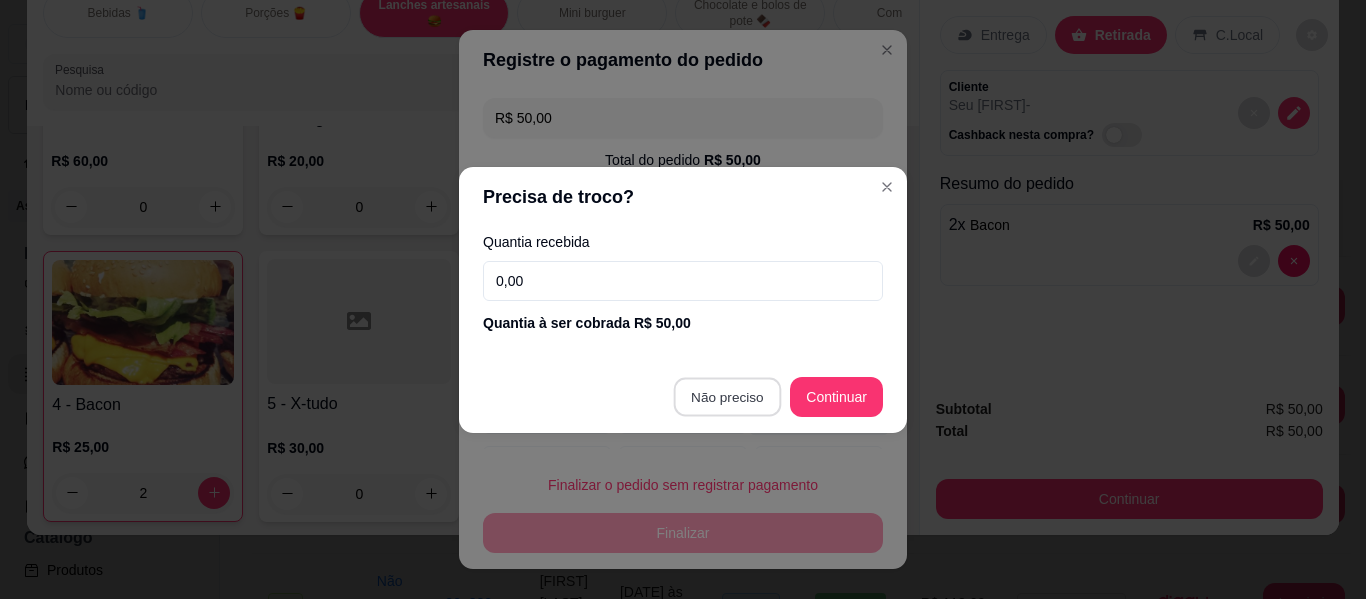 type on "R$ 0,00" 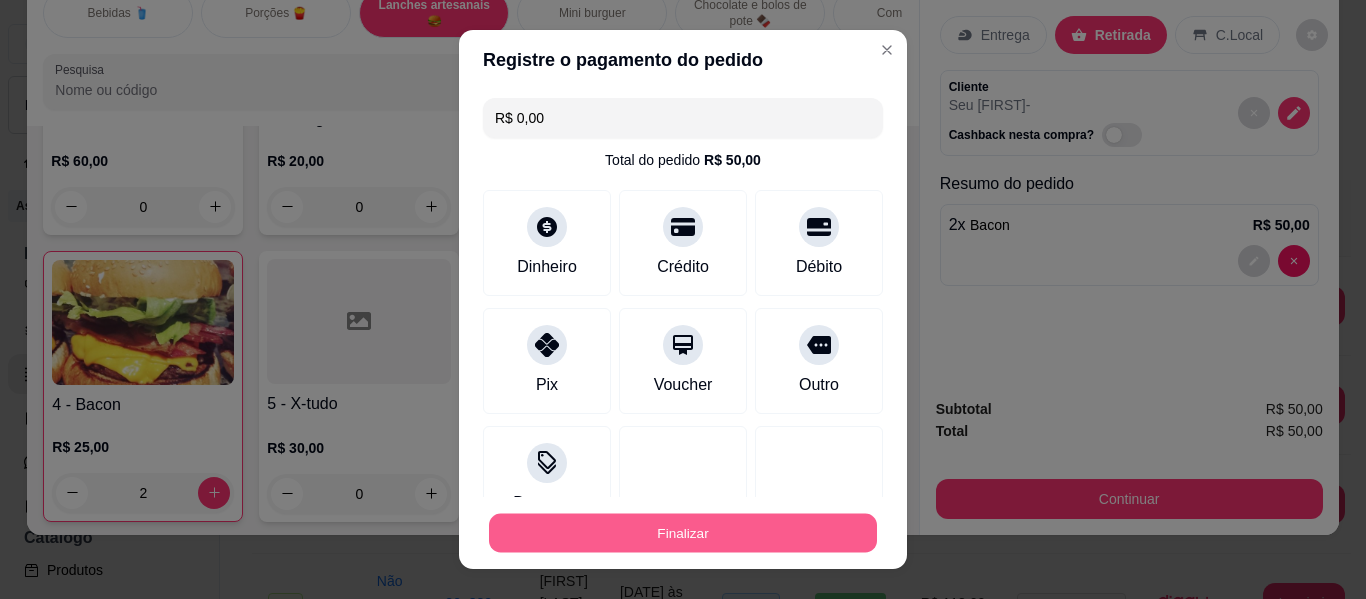 click on "Finalizar" at bounding box center (683, 533) 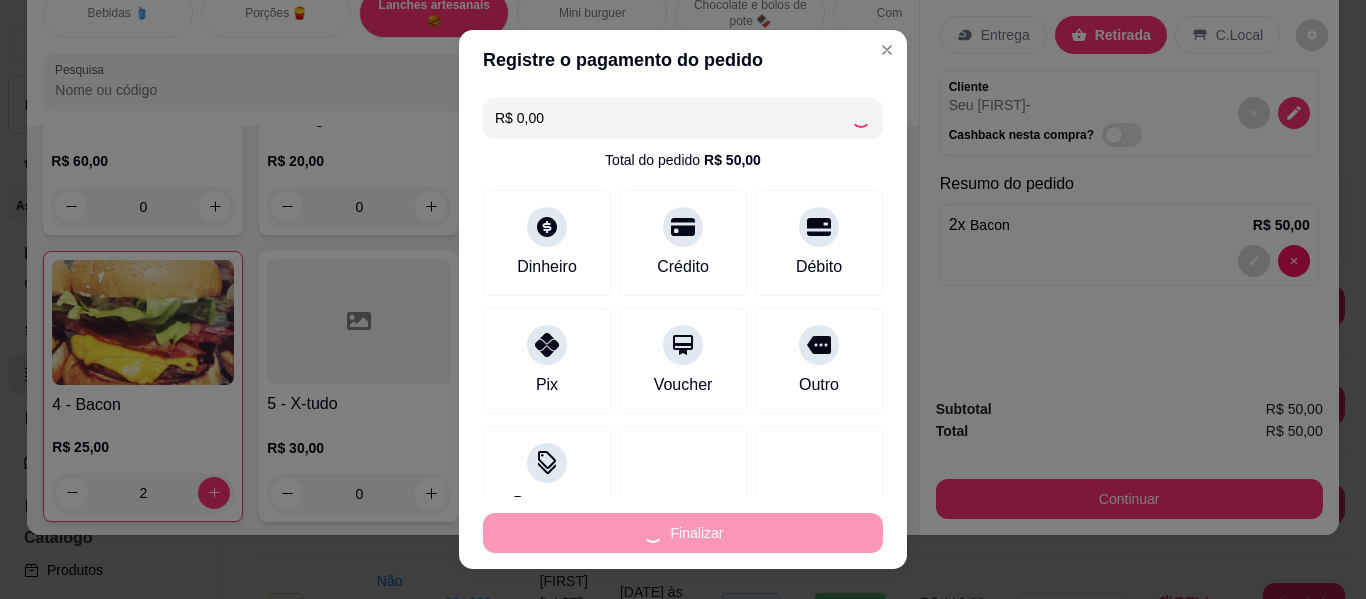 type on "0" 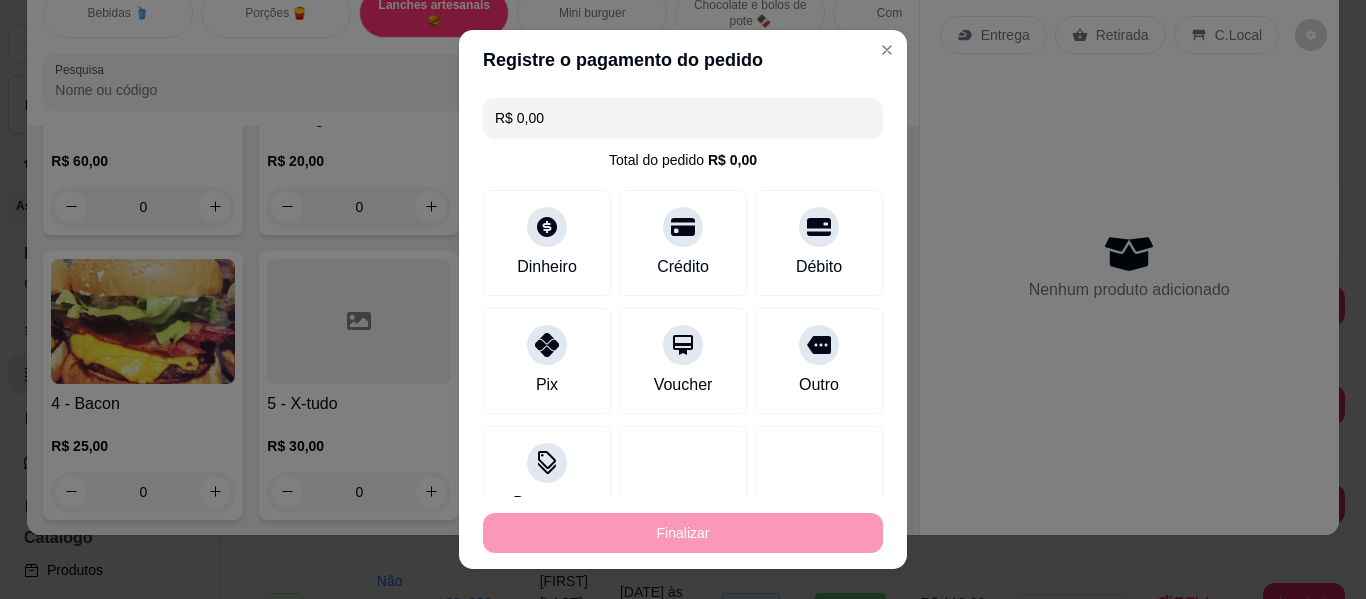 type on "-R$ 50,00" 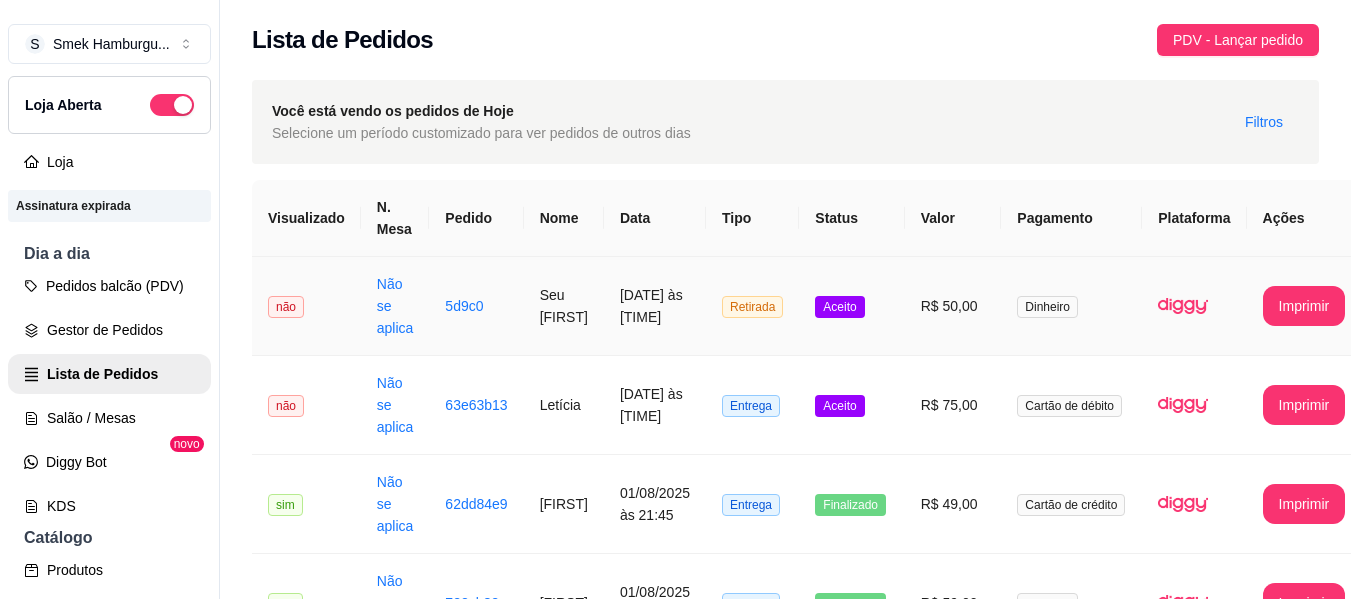 click on "R$ 50,00" at bounding box center [953, 306] 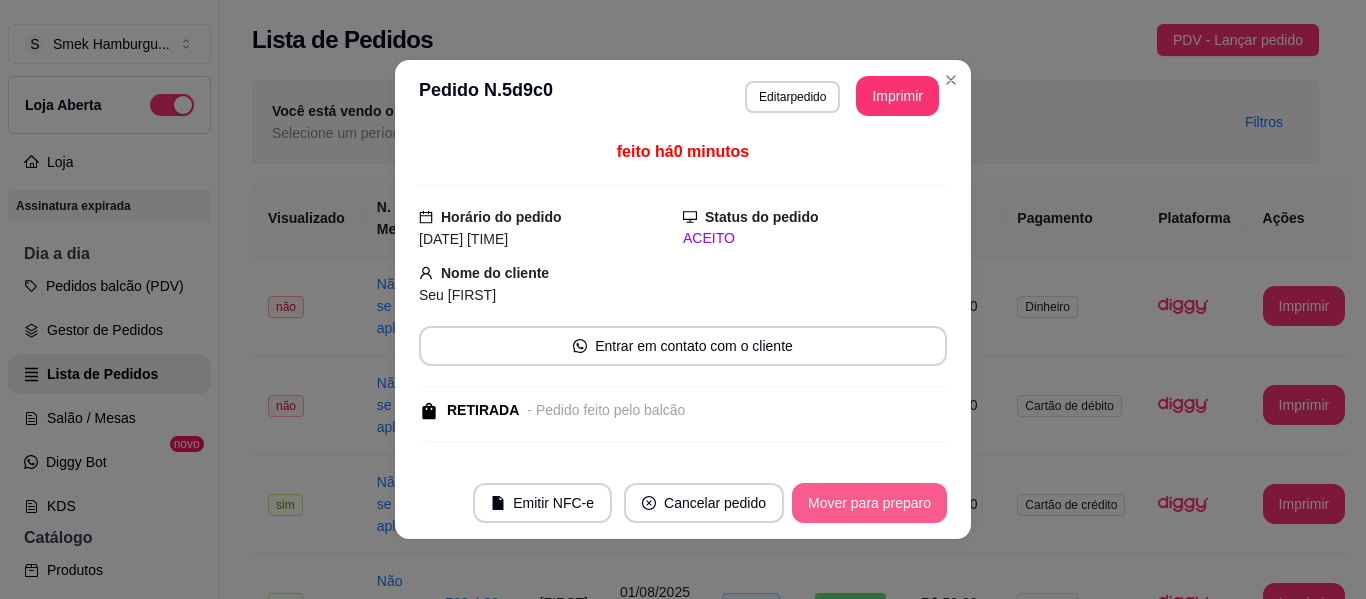 click on "Mover para preparo" at bounding box center [869, 503] 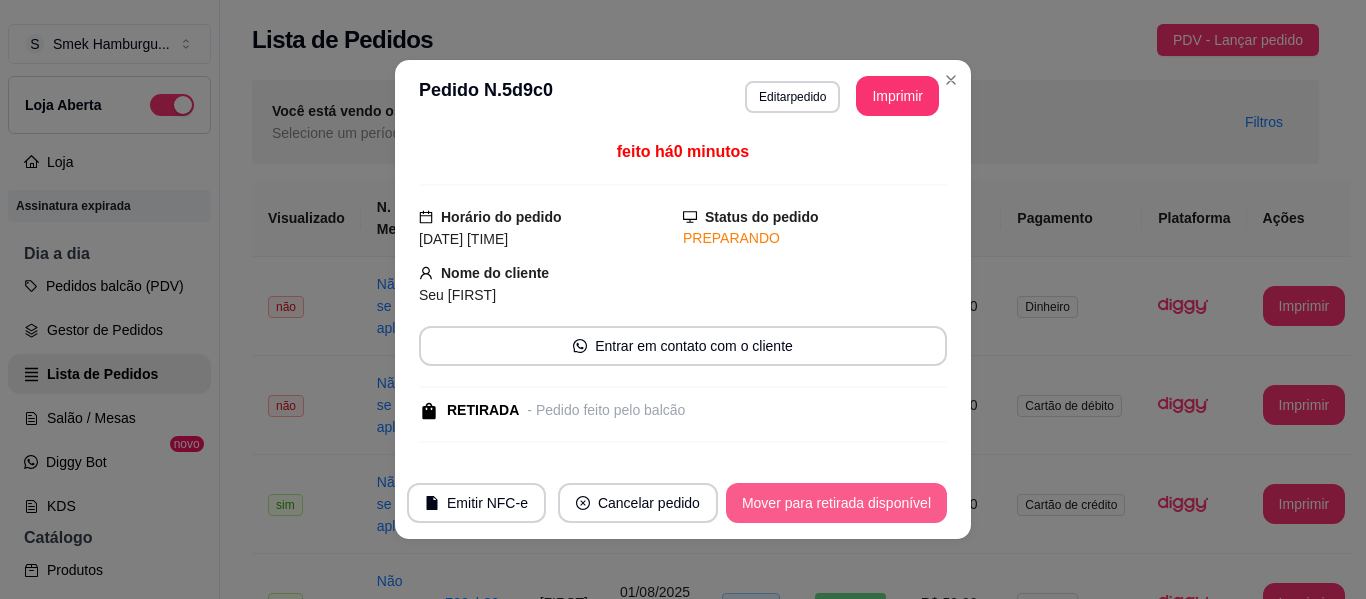 click on "Mover para retirada disponível" at bounding box center [836, 503] 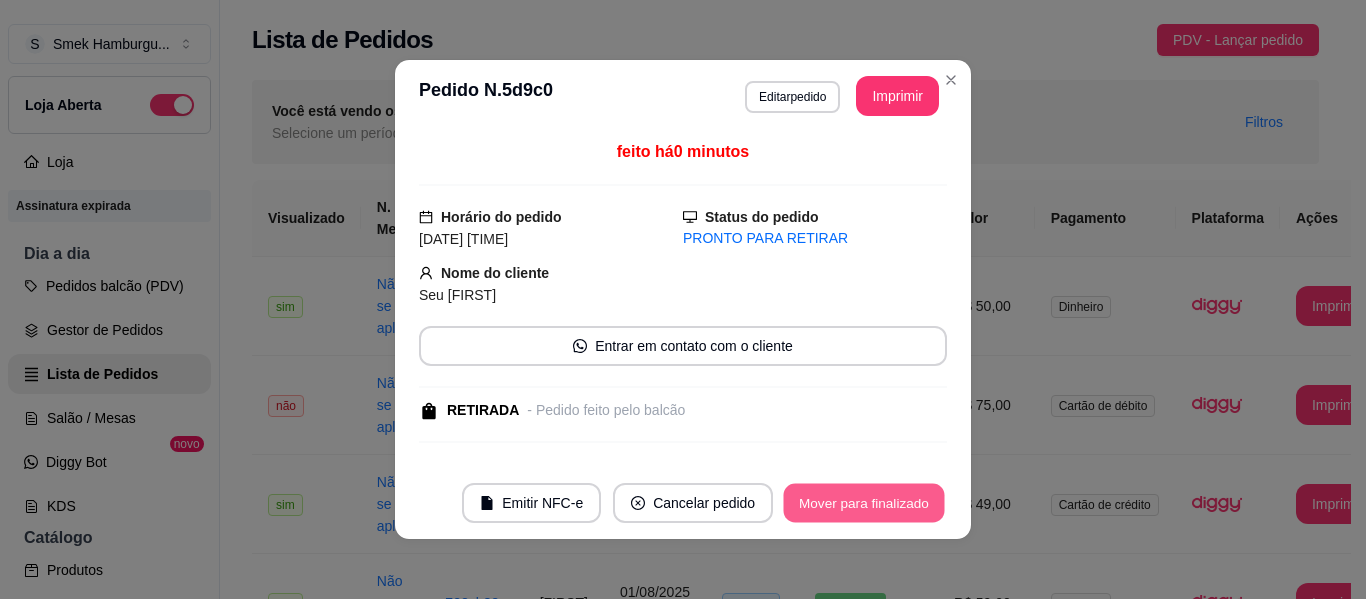 click on "Mover para finalizado" at bounding box center [864, 503] 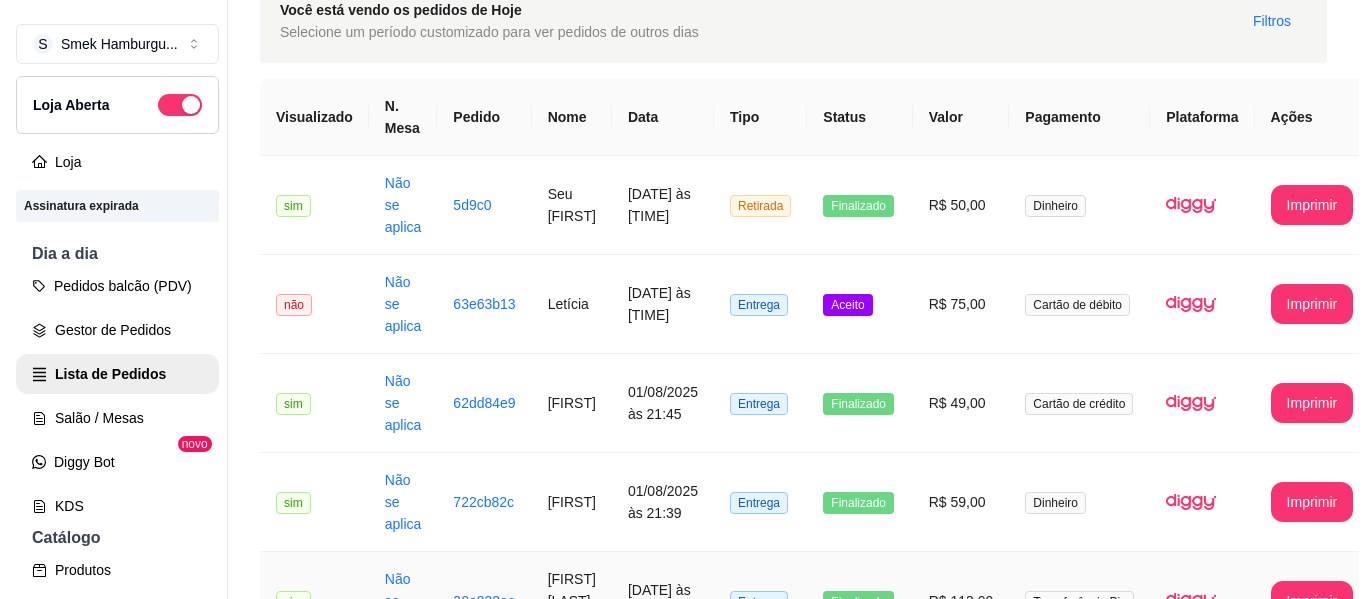 scroll, scrollTop: 100, scrollLeft: 0, axis: vertical 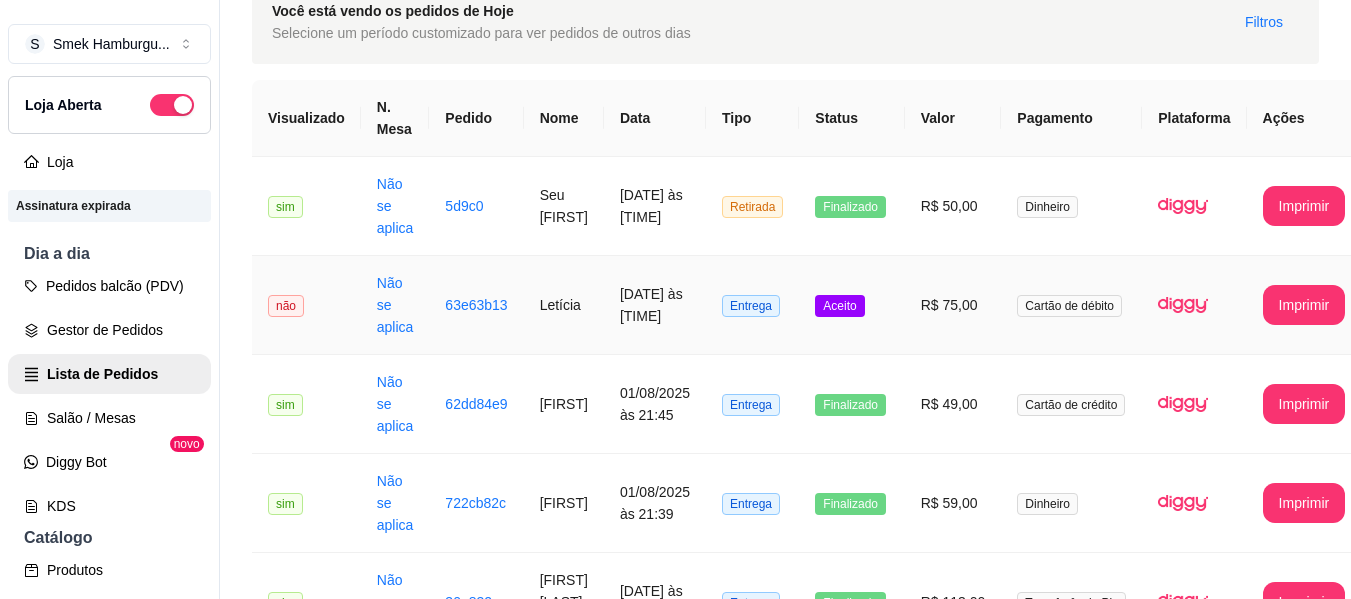 click on "Letícia" at bounding box center [564, 305] 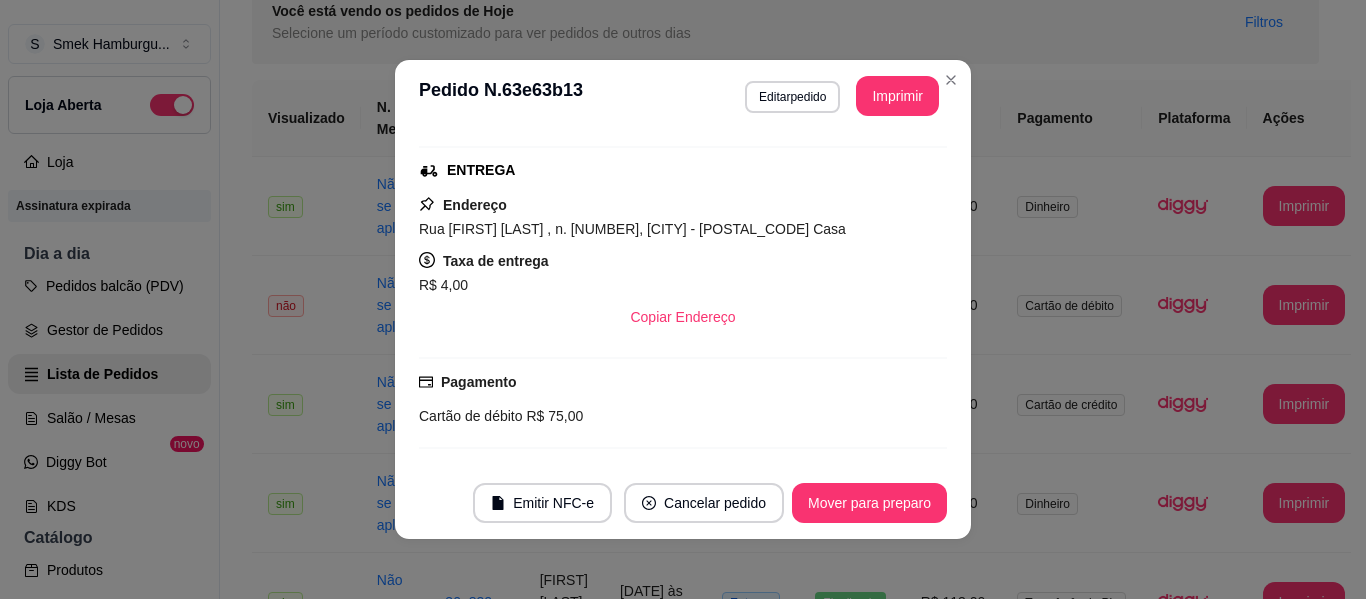 scroll, scrollTop: 582, scrollLeft: 0, axis: vertical 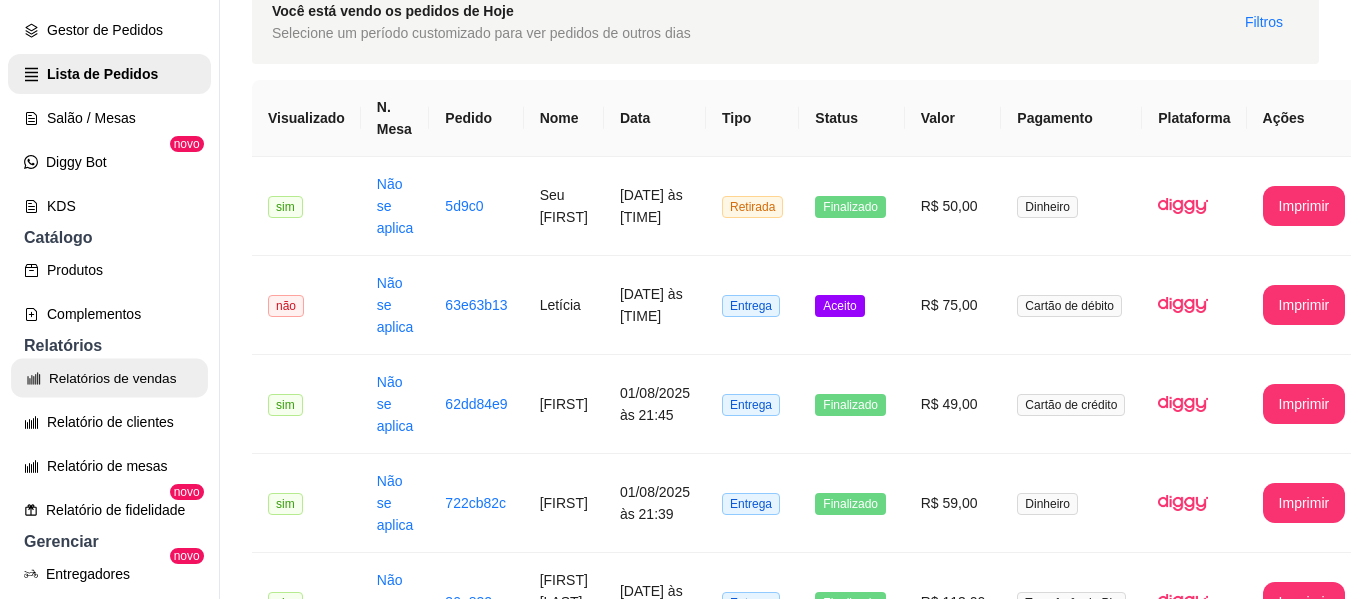 click on "Relatórios de vendas" at bounding box center [109, 378] 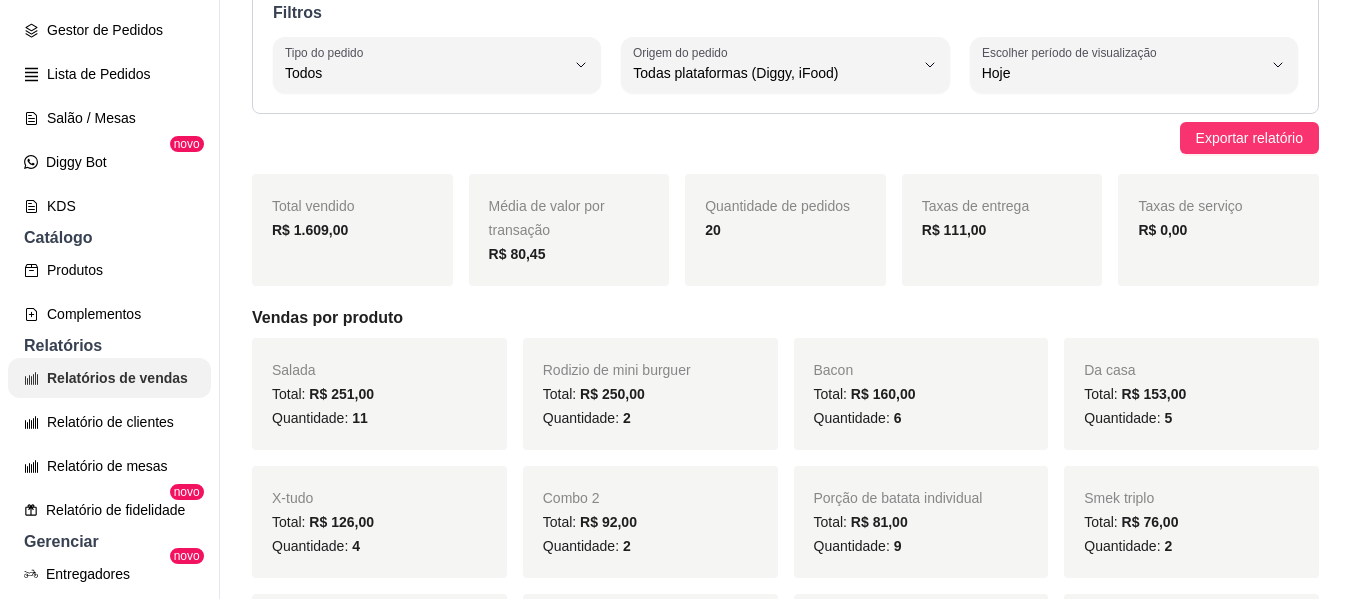 scroll, scrollTop: 0, scrollLeft: 0, axis: both 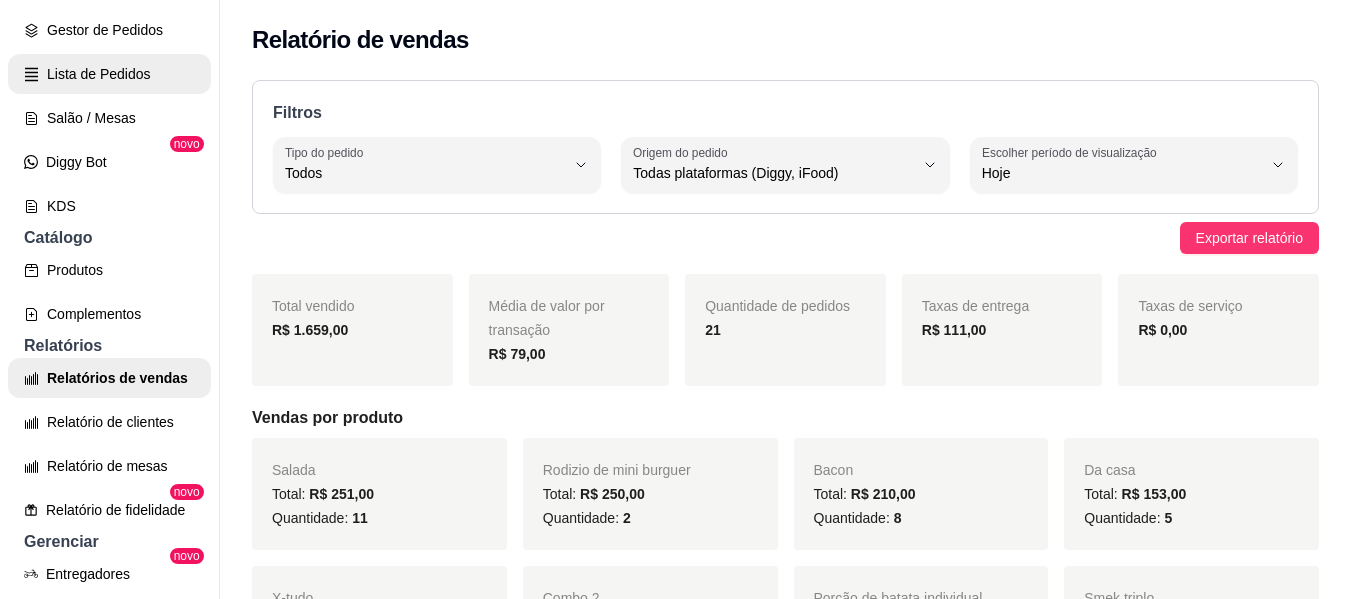 click on "Lista de Pedidos" at bounding box center (109, 74) 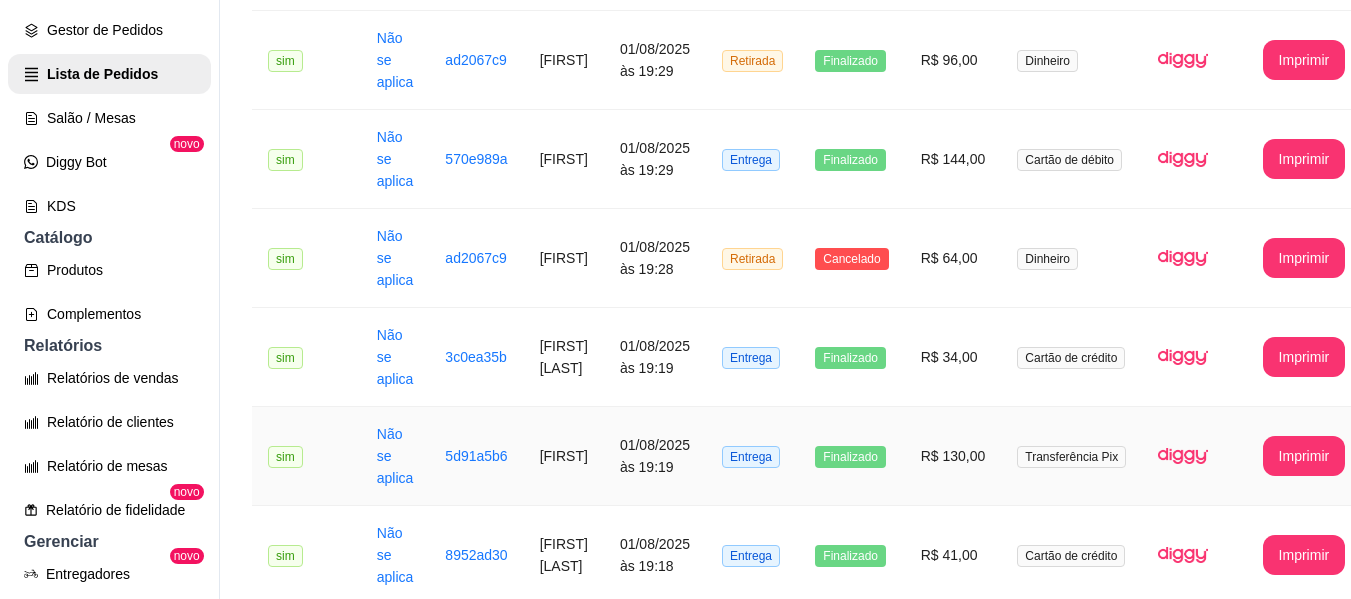 scroll, scrollTop: 1300, scrollLeft: 0, axis: vertical 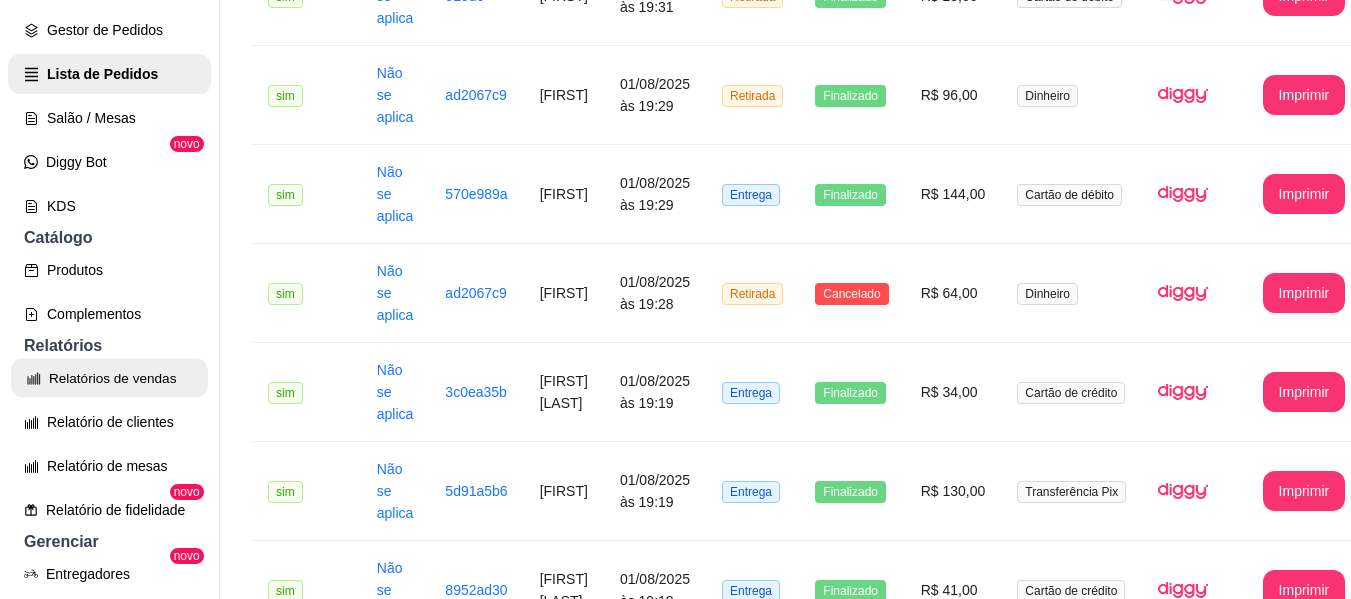 click on "Relatórios de vendas" at bounding box center [109, 378] 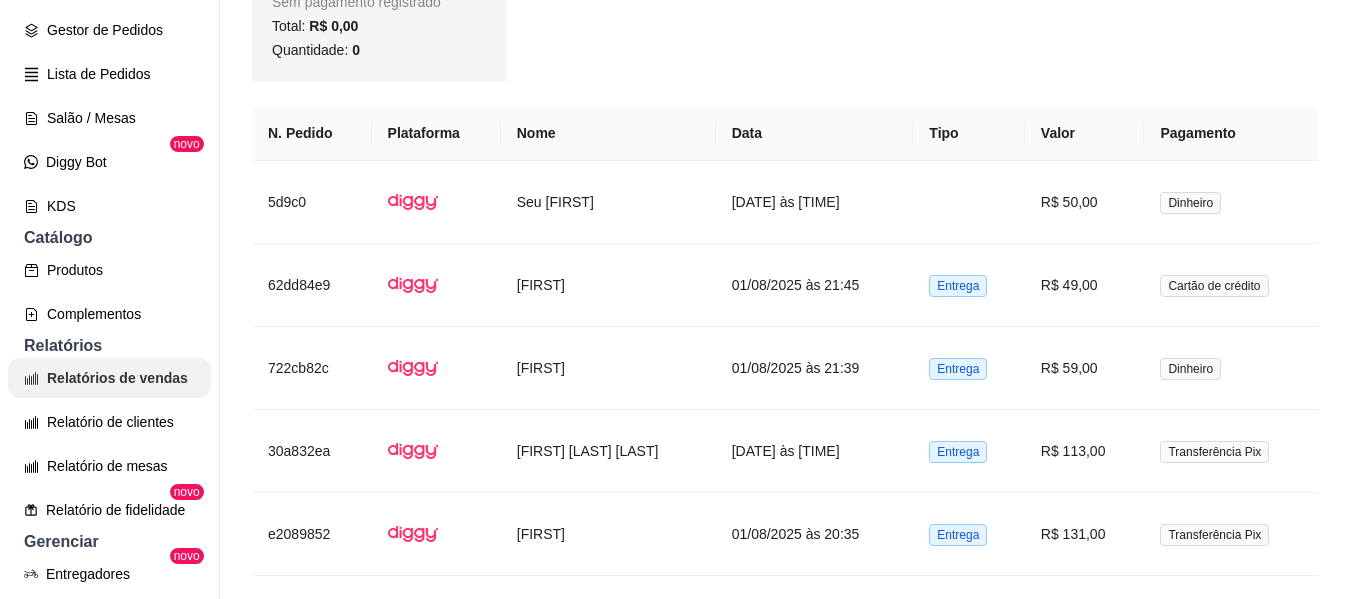 scroll, scrollTop: 0, scrollLeft: 0, axis: both 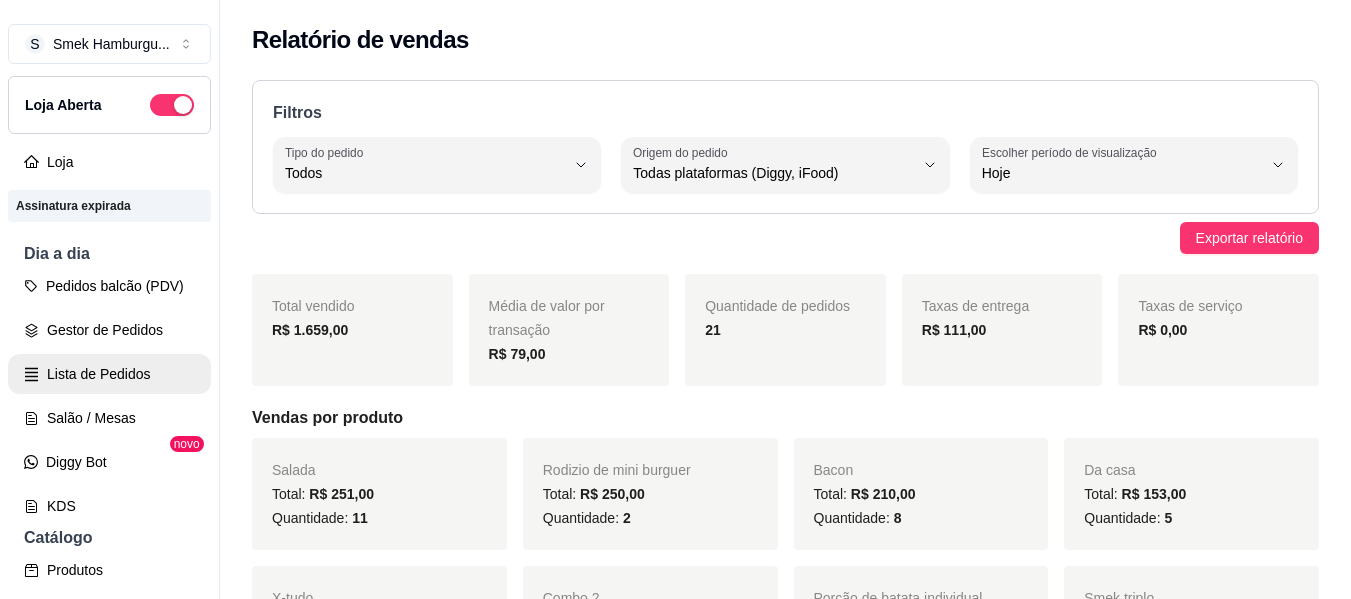 click on "Lista de Pedidos" at bounding box center [109, 374] 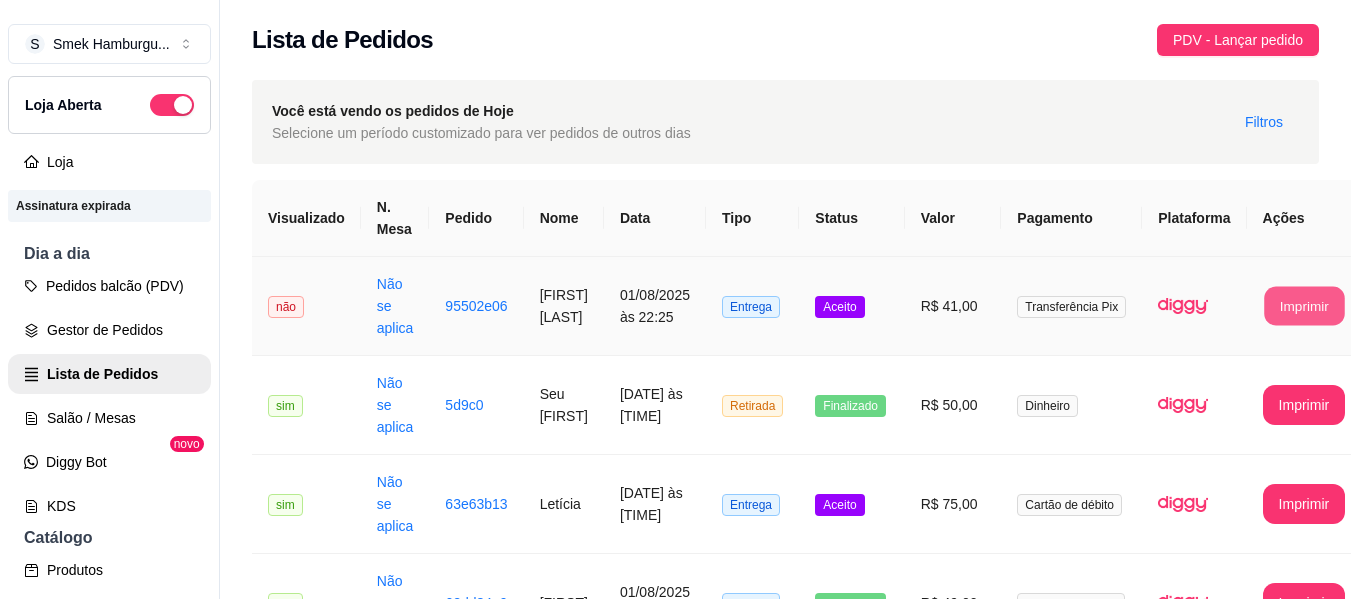 click on "Imprimir" at bounding box center (1304, 306) 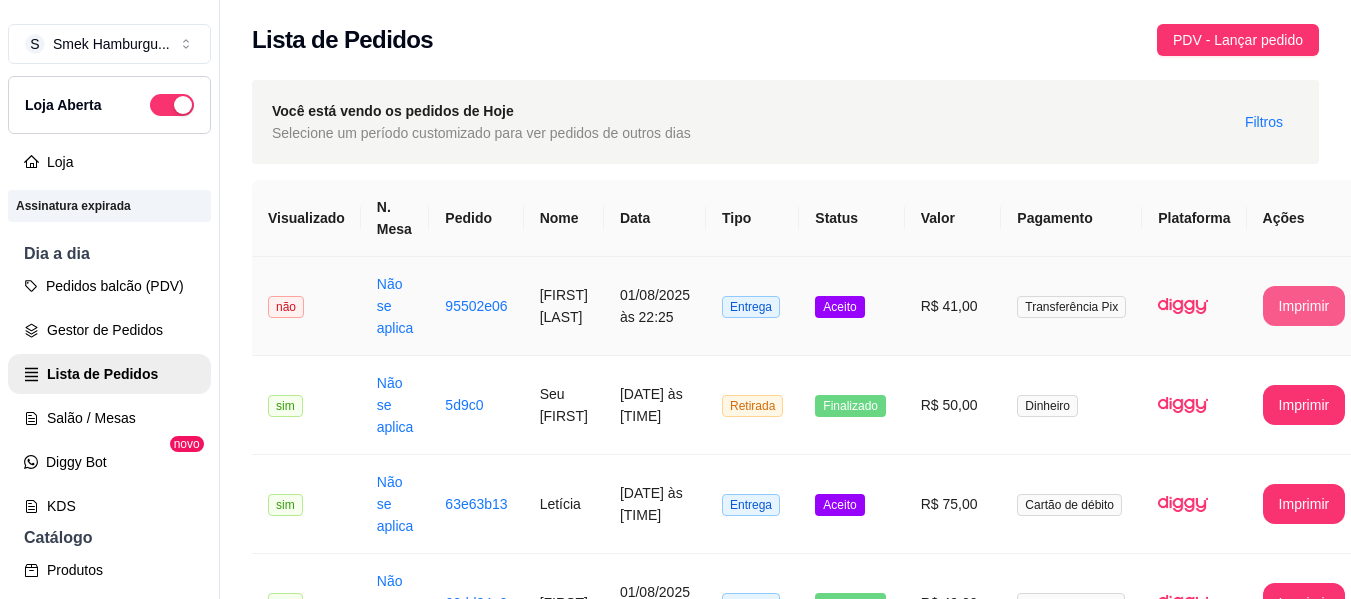 scroll, scrollTop: 0, scrollLeft: 0, axis: both 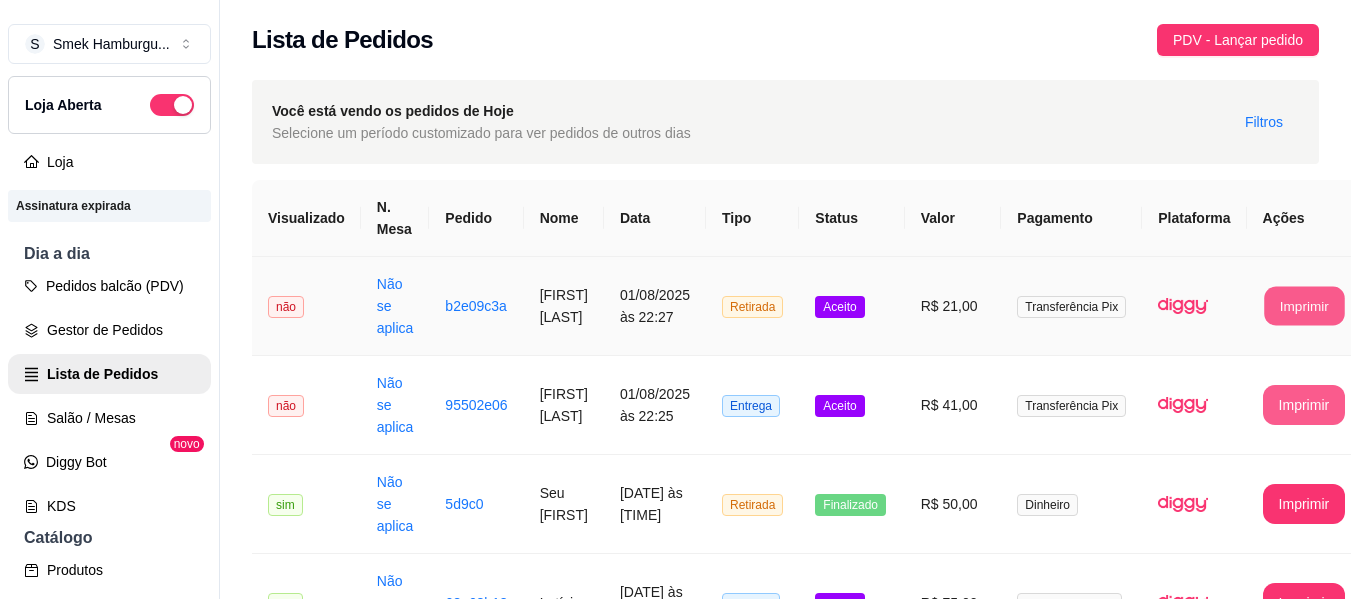 click on "Imprimir" at bounding box center [1304, 306] 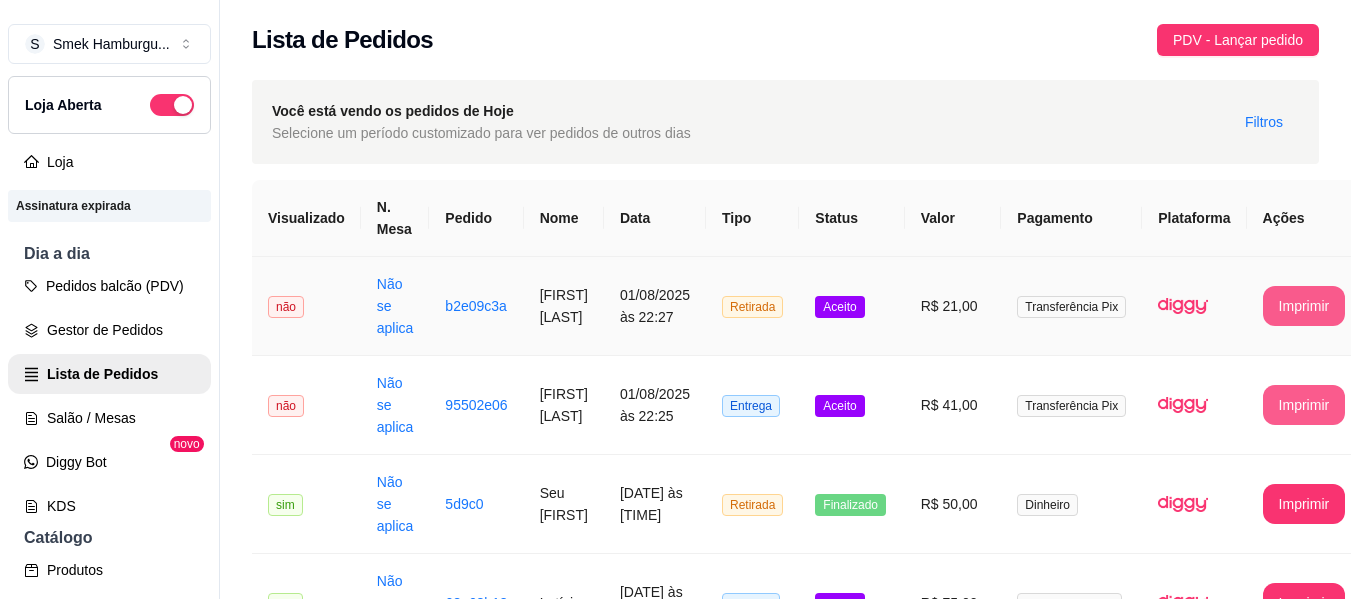 scroll, scrollTop: 0, scrollLeft: 0, axis: both 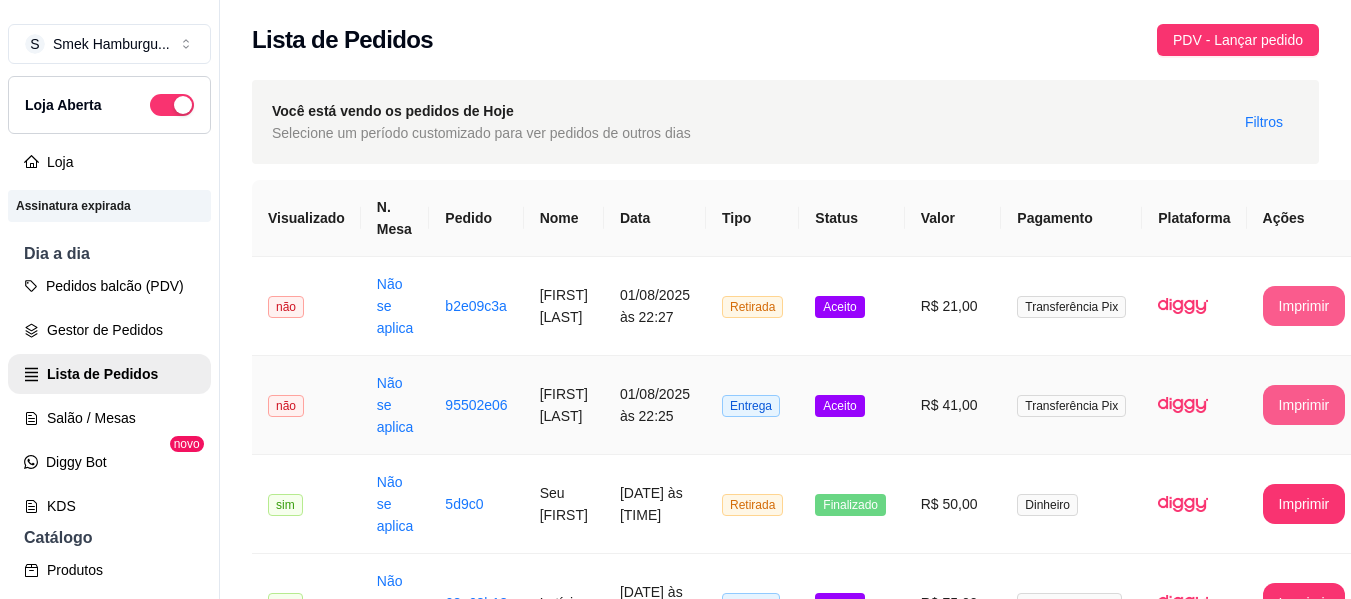 click on "Aceito" at bounding box center (851, 405) 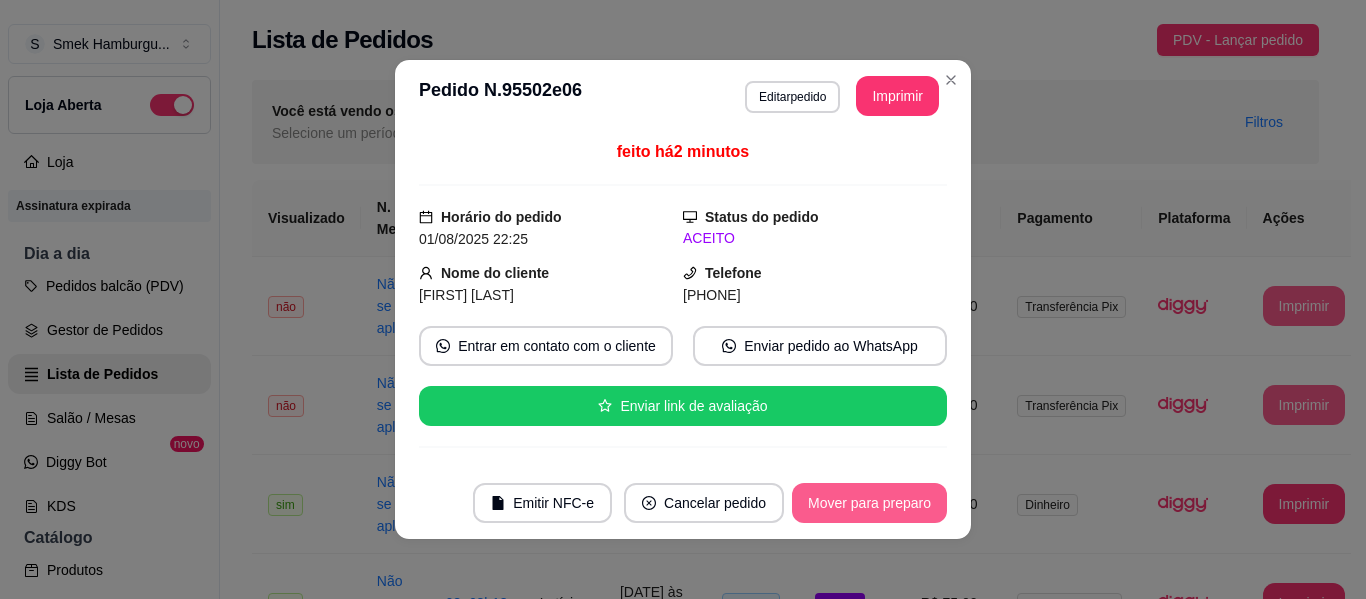 click on "Mover para preparo" at bounding box center (869, 503) 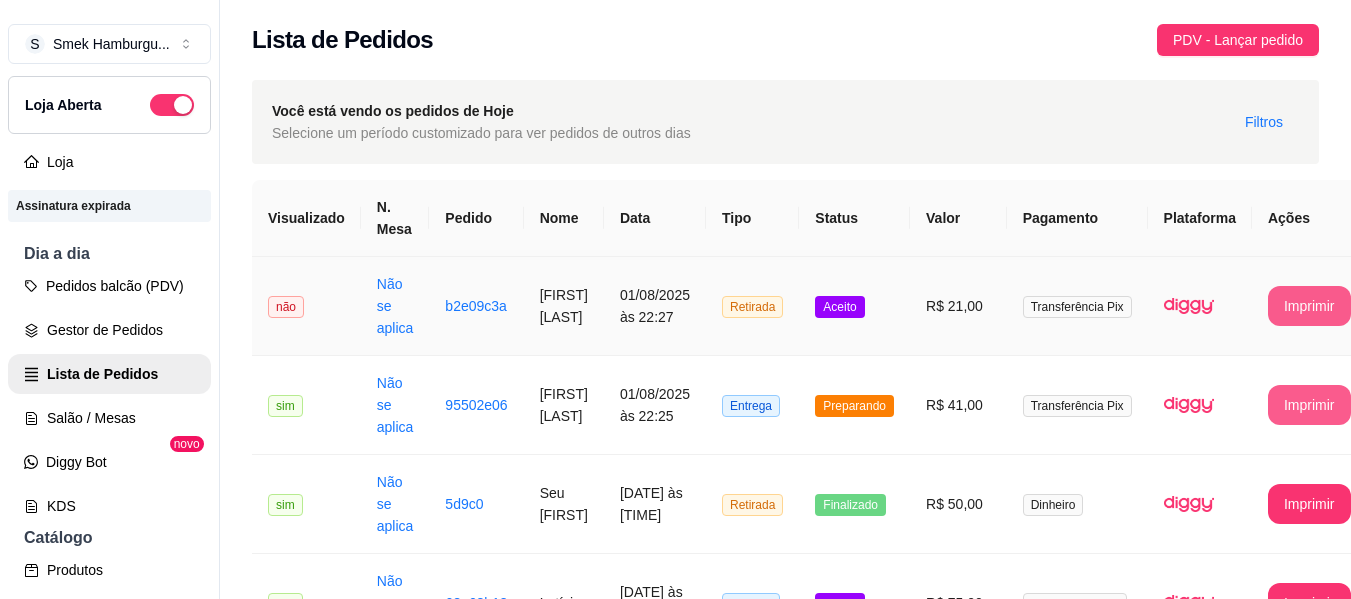 click on "Aceito" at bounding box center [854, 306] 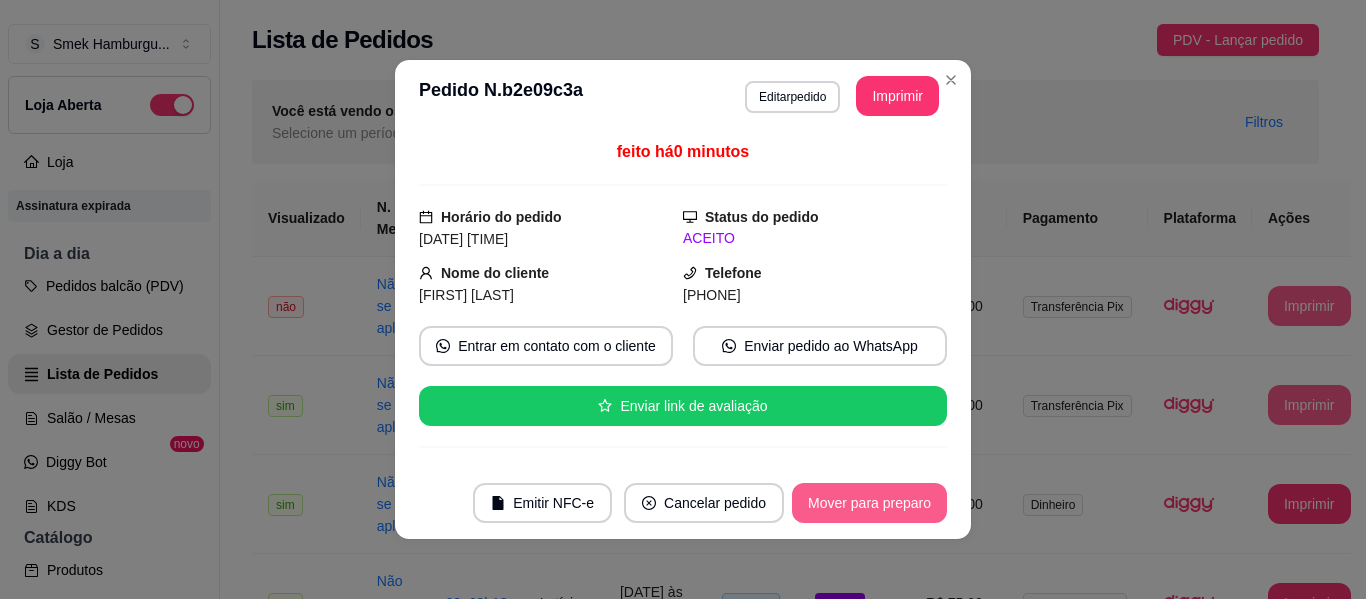 click on "Mover para preparo" at bounding box center (869, 503) 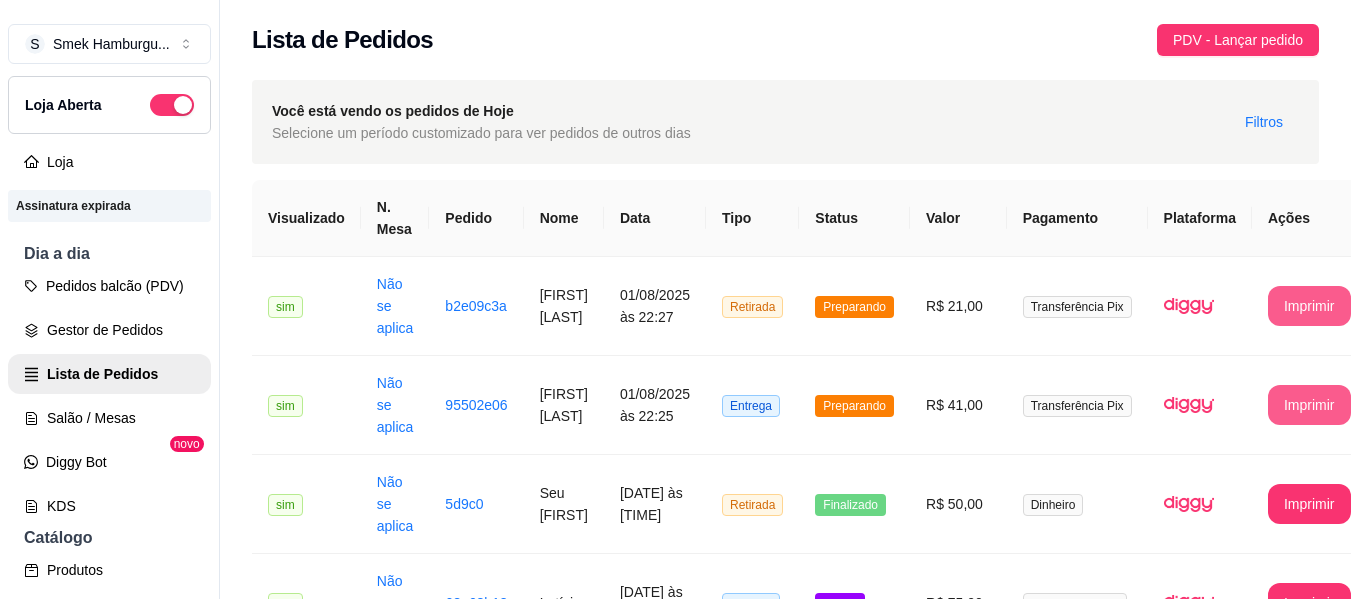 click on "Lista de Pedidos PDV - Lançar pedido" at bounding box center [785, 34] 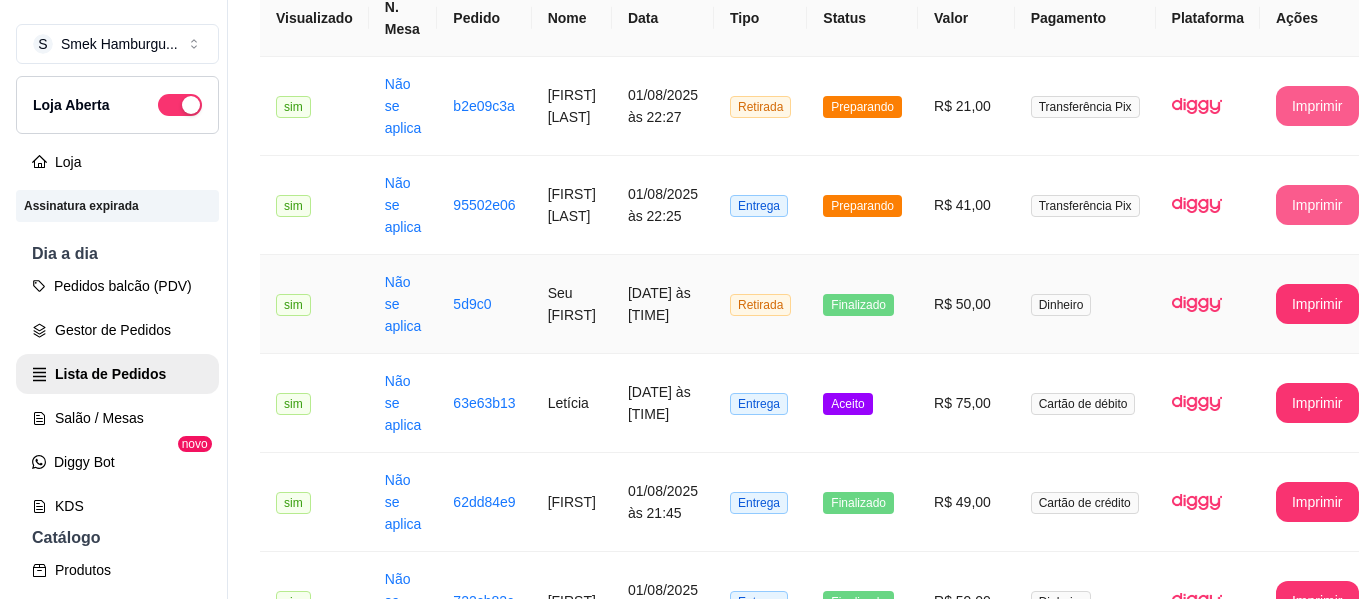 scroll, scrollTop: 300, scrollLeft: 0, axis: vertical 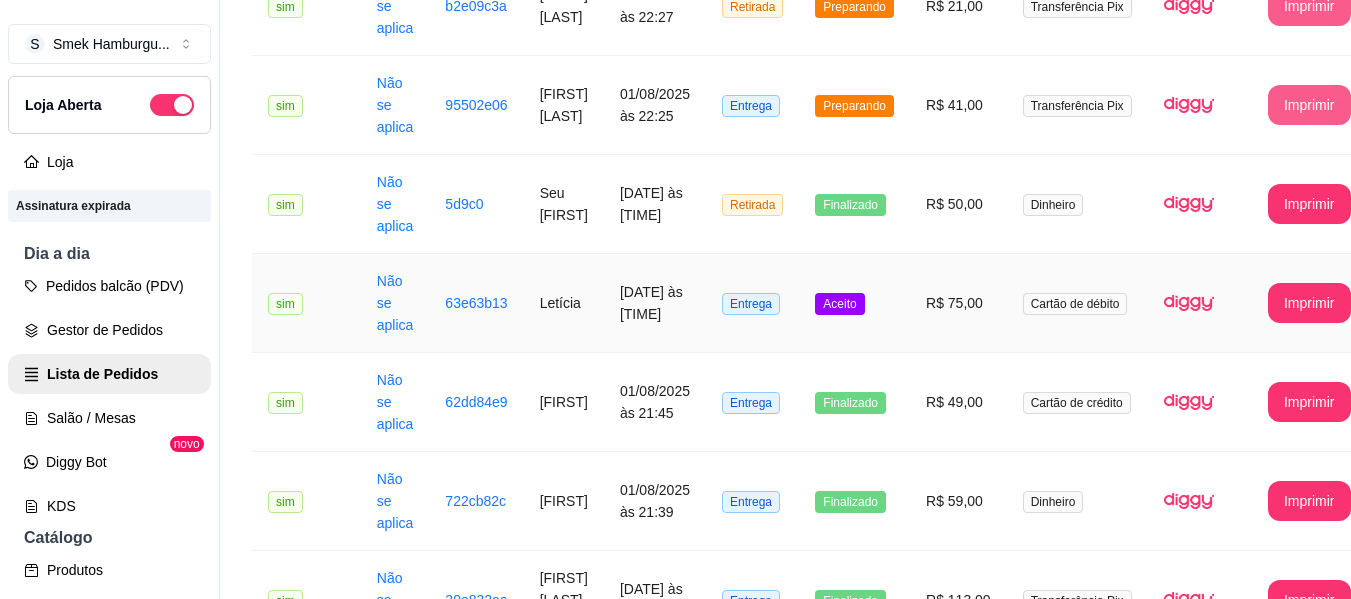 click on "Aceito" at bounding box center [854, 303] 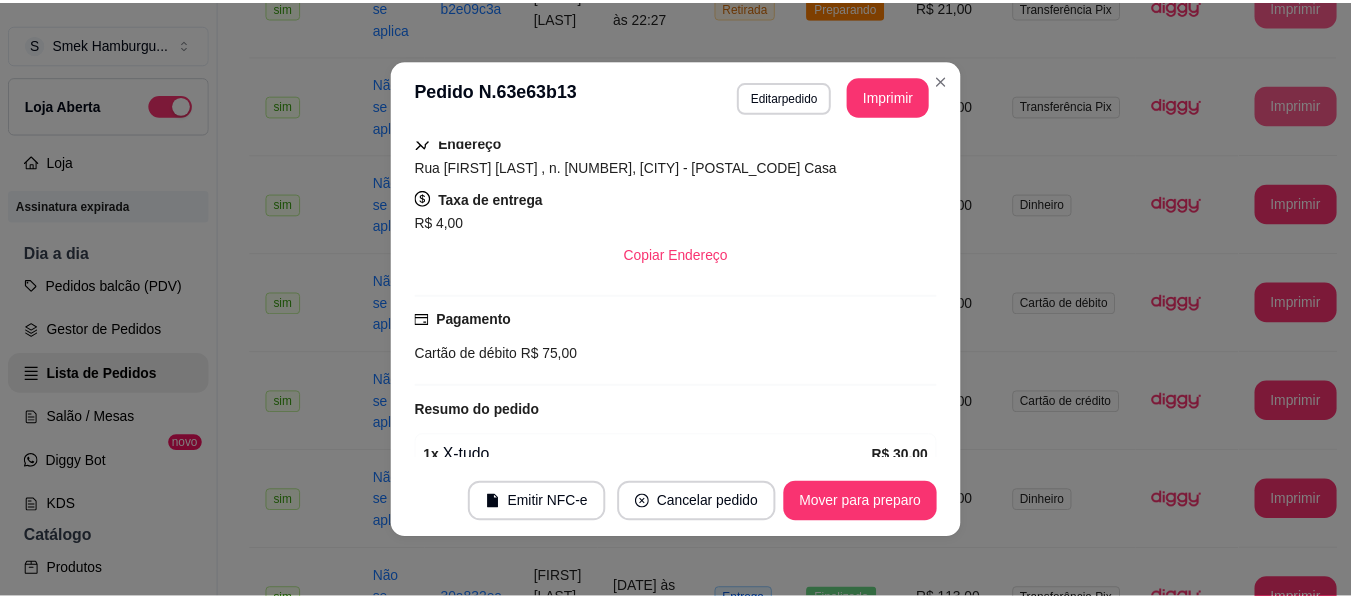 scroll, scrollTop: 582, scrollLeft: 0, axis: vertical 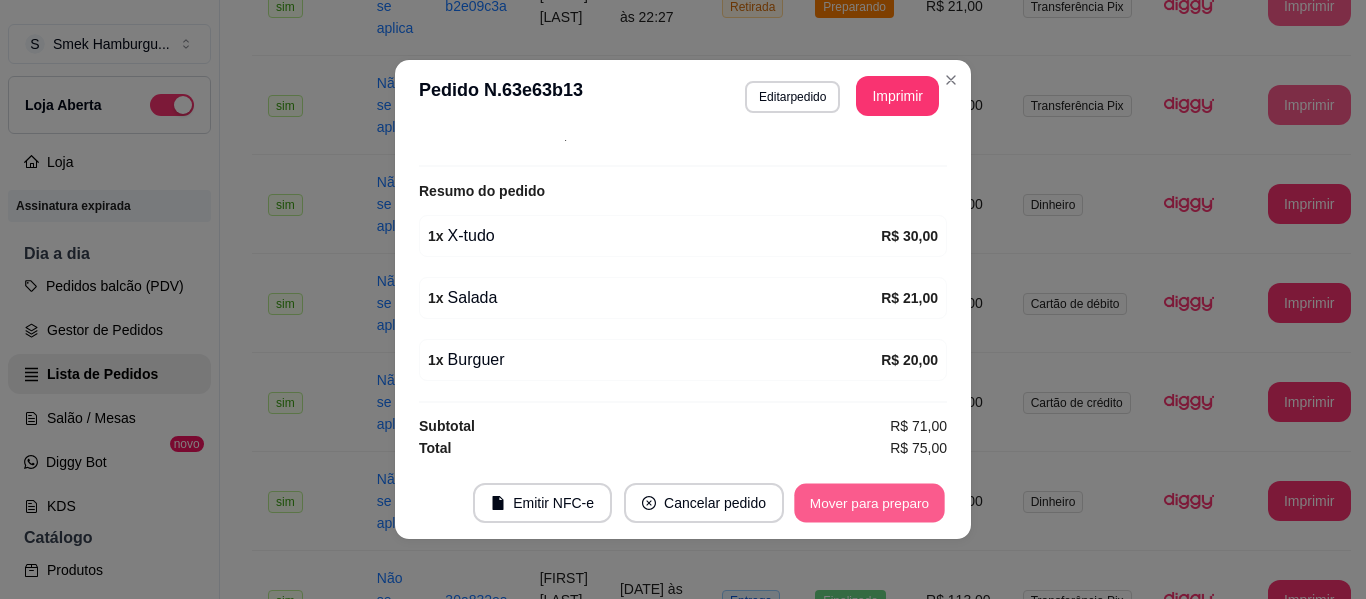 click on "Mover para preparo" at bounding box center [869, 503] 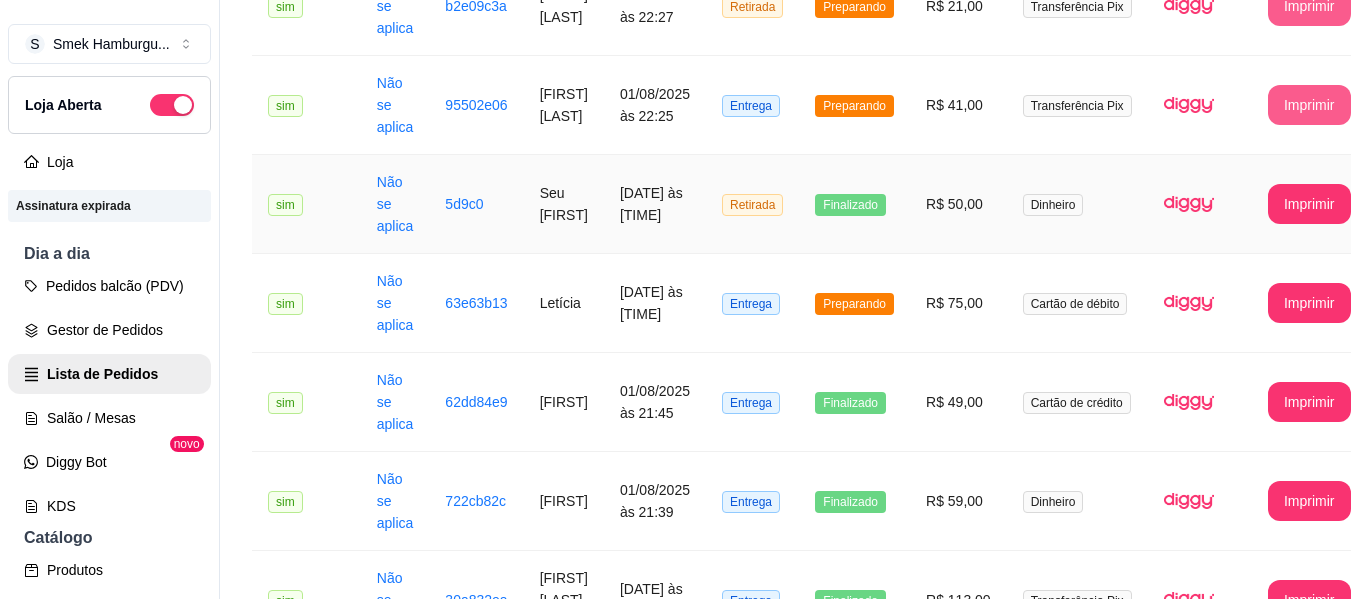 scroll, scrollTop: 100, scrollLeft: 0, axis: vertical 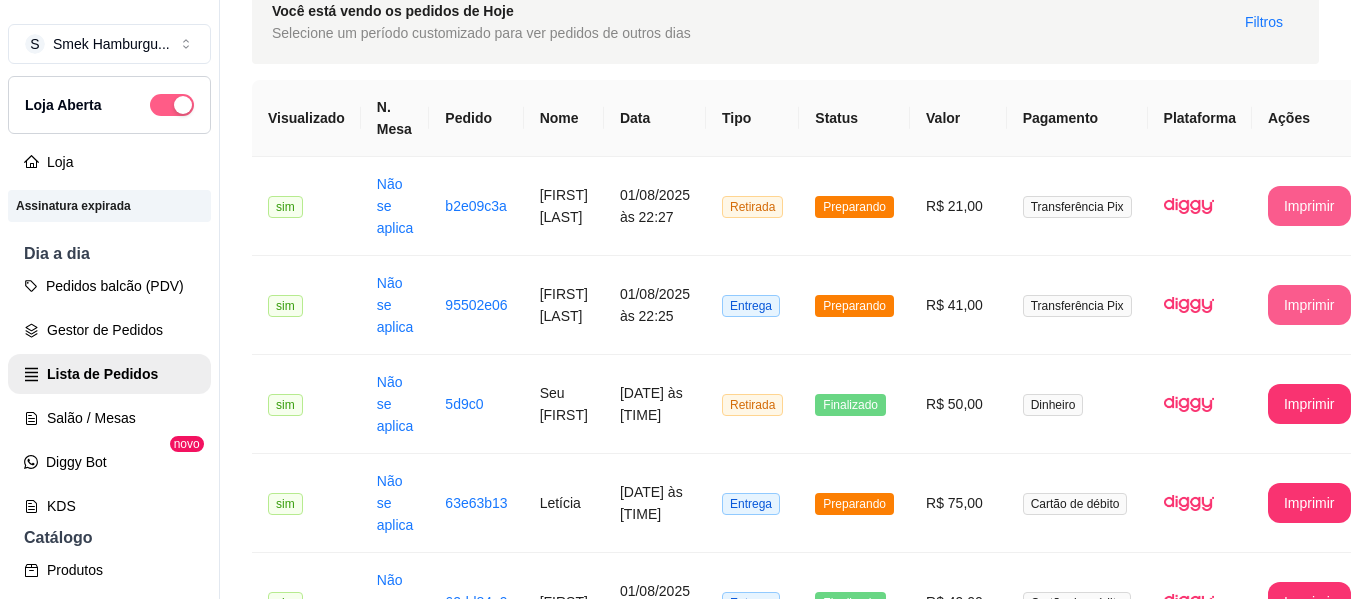 click at bounding box center (183, 105) 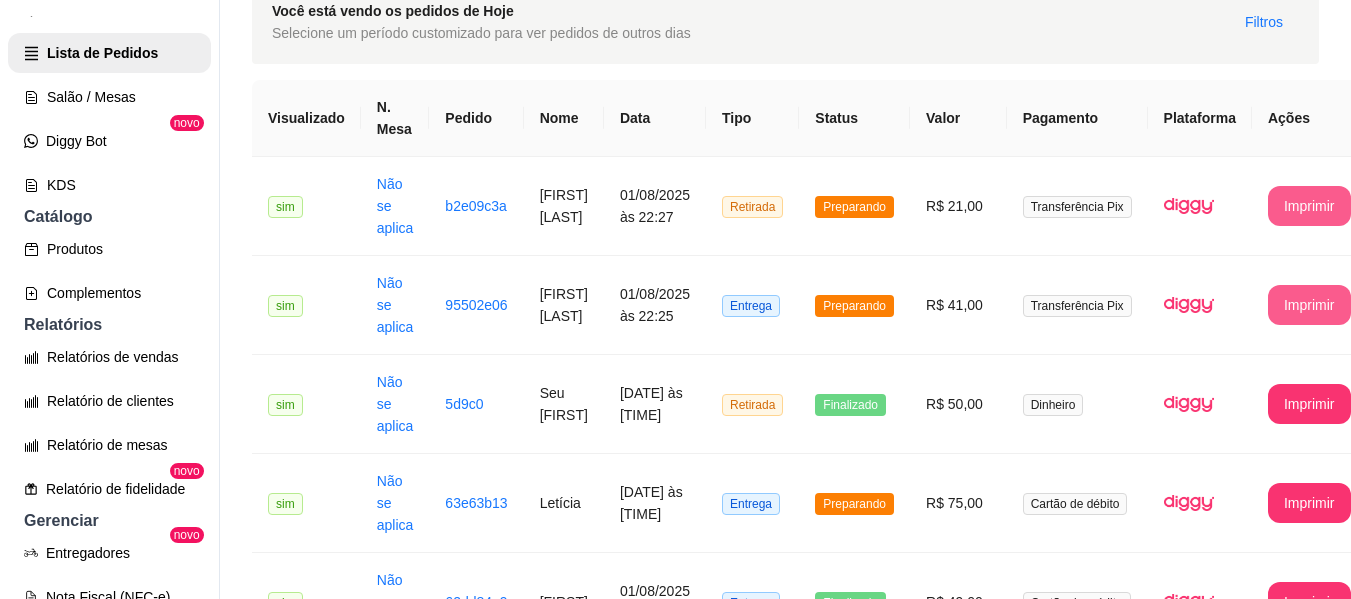 scroll, scrollTop: 400, scrollLeft: 0, axis: vertical 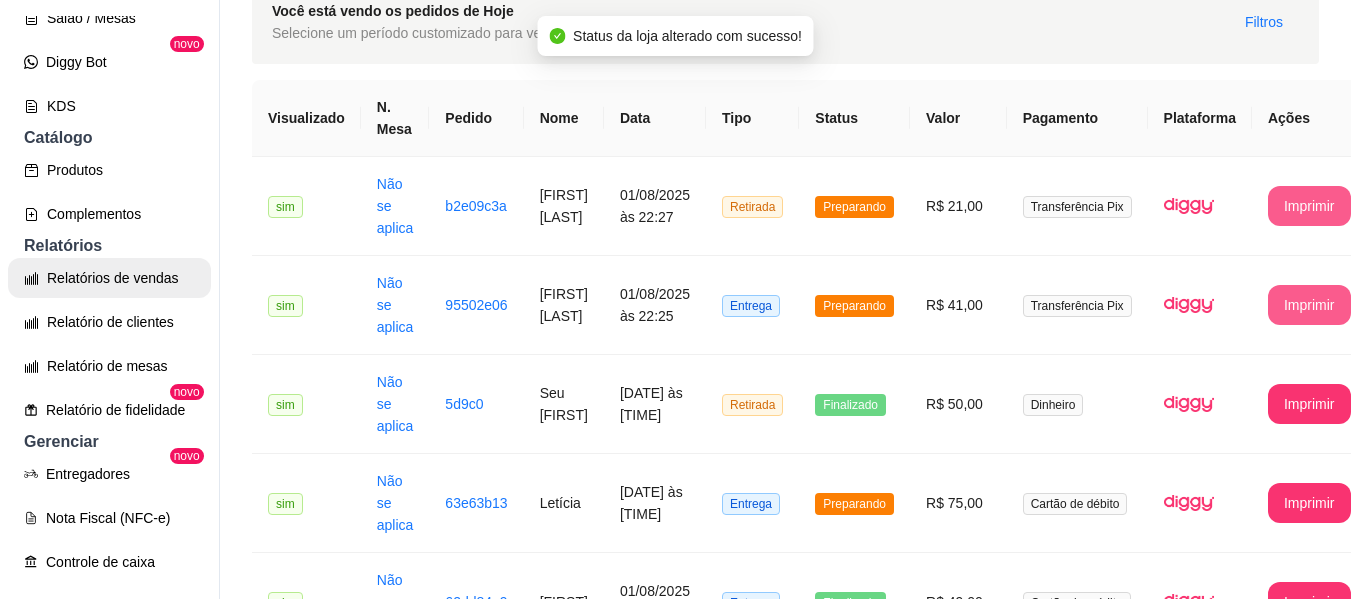 click on "Relatórios de vendas" at bounding box center [109, 278] 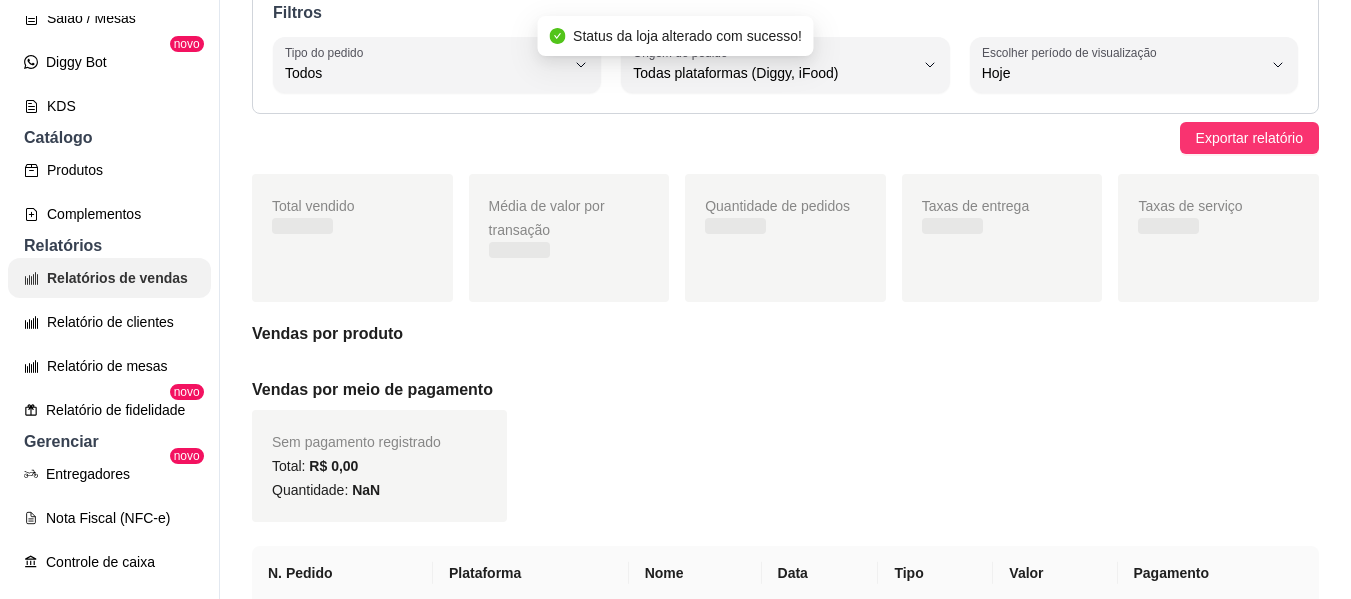 scroll, scrollTop: 0, scrollLeft: 0, axis: both 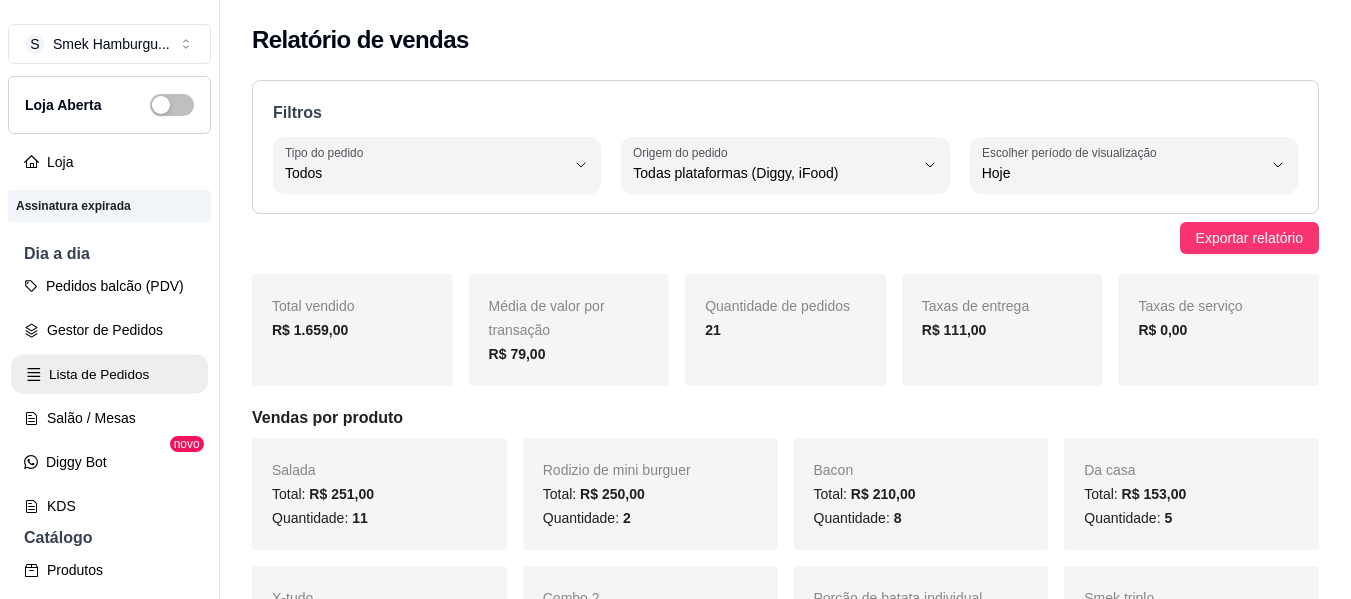 click on "Lista de Pedidos" at bounding box center [109, 374] 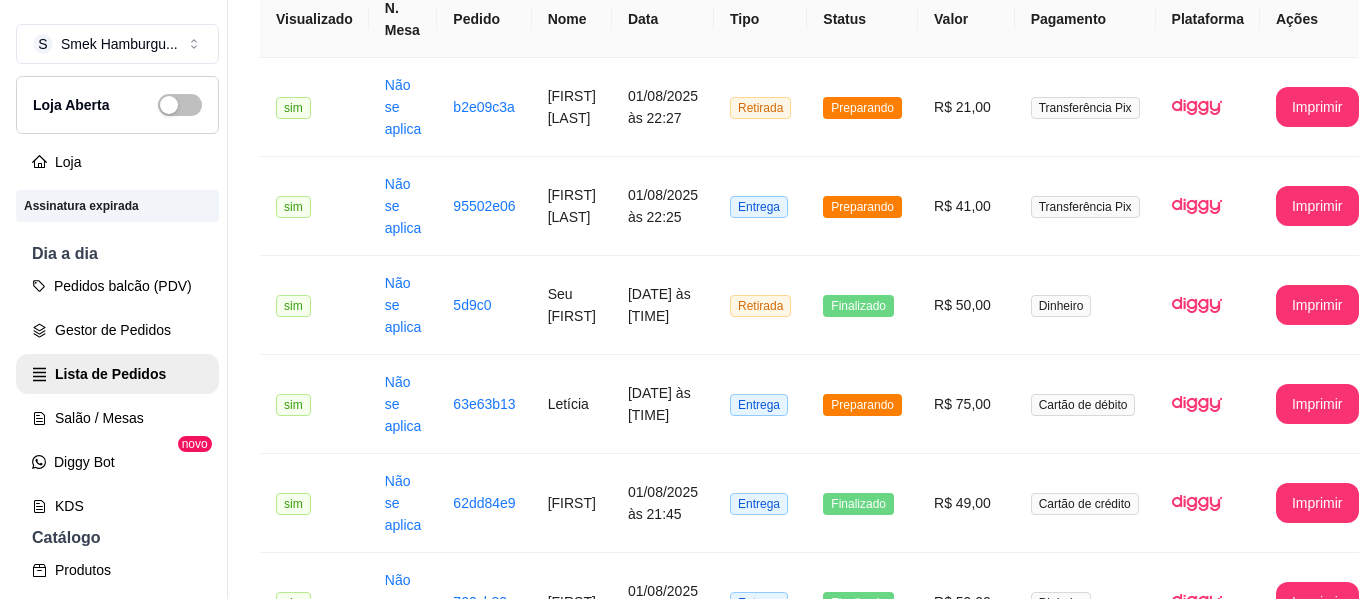 scroll, scrollTop: 200, scrollLeft: 0, axis: vertical 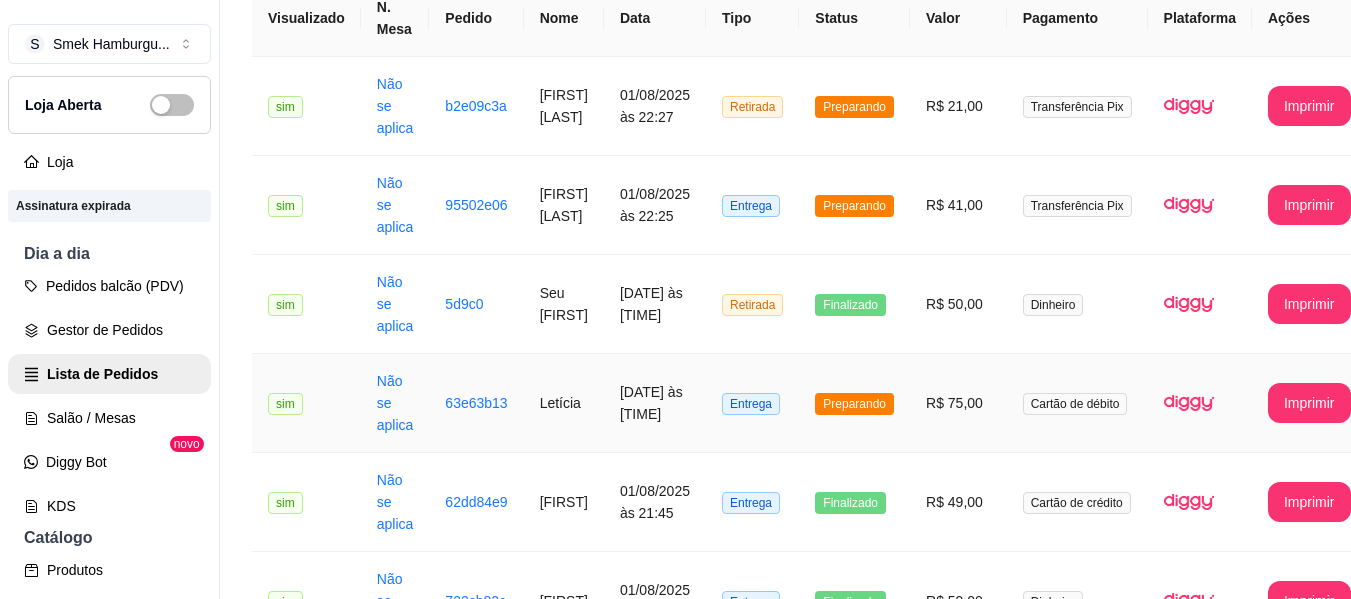 click on "Preparando" at bounding box center [854, 403] 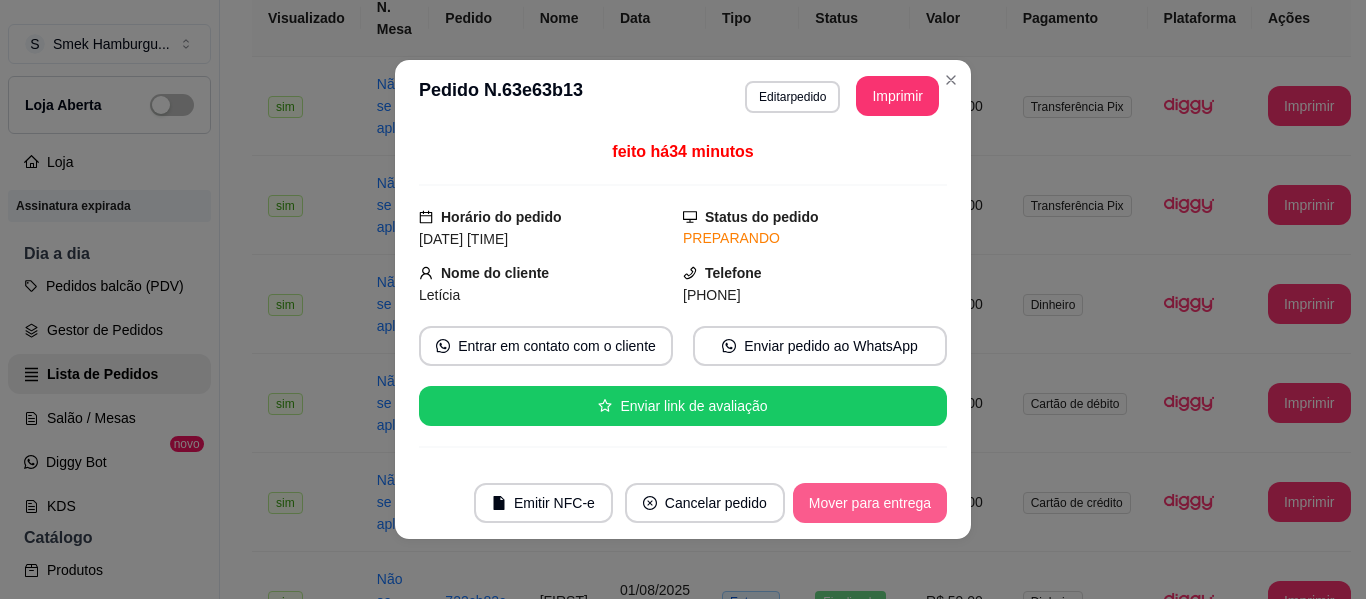 click on "Mover para entrega" at bounding box center (870, 503) 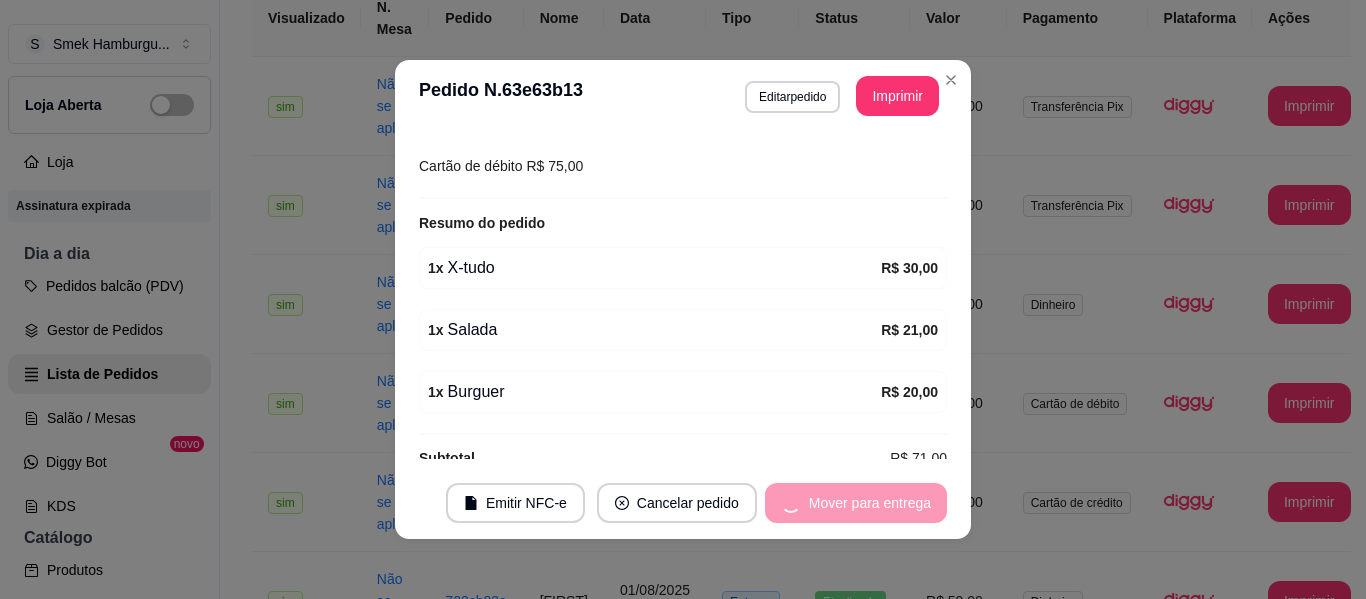 scroll, scrollTop: 582, scrollLeft: 0, axis: vertical 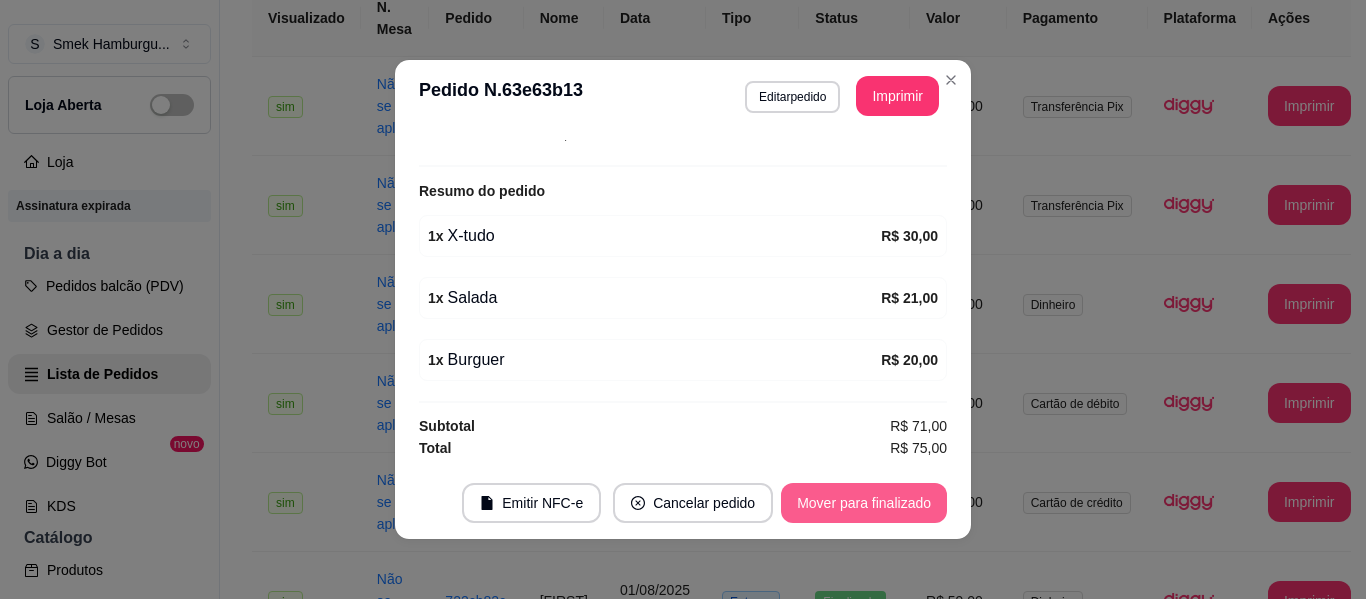 click on "Mover para finalizado" at bounding box center [864, 503] 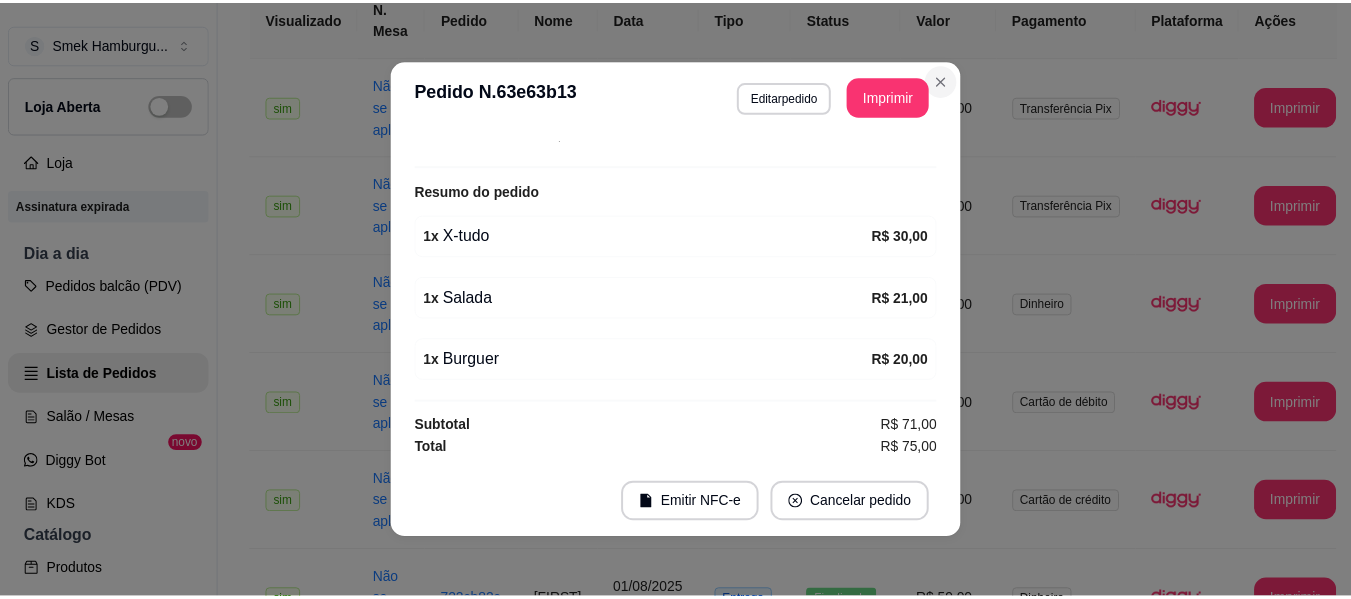 scroll, scrollTop: 536, scrollLeft: 0, axis: vertical 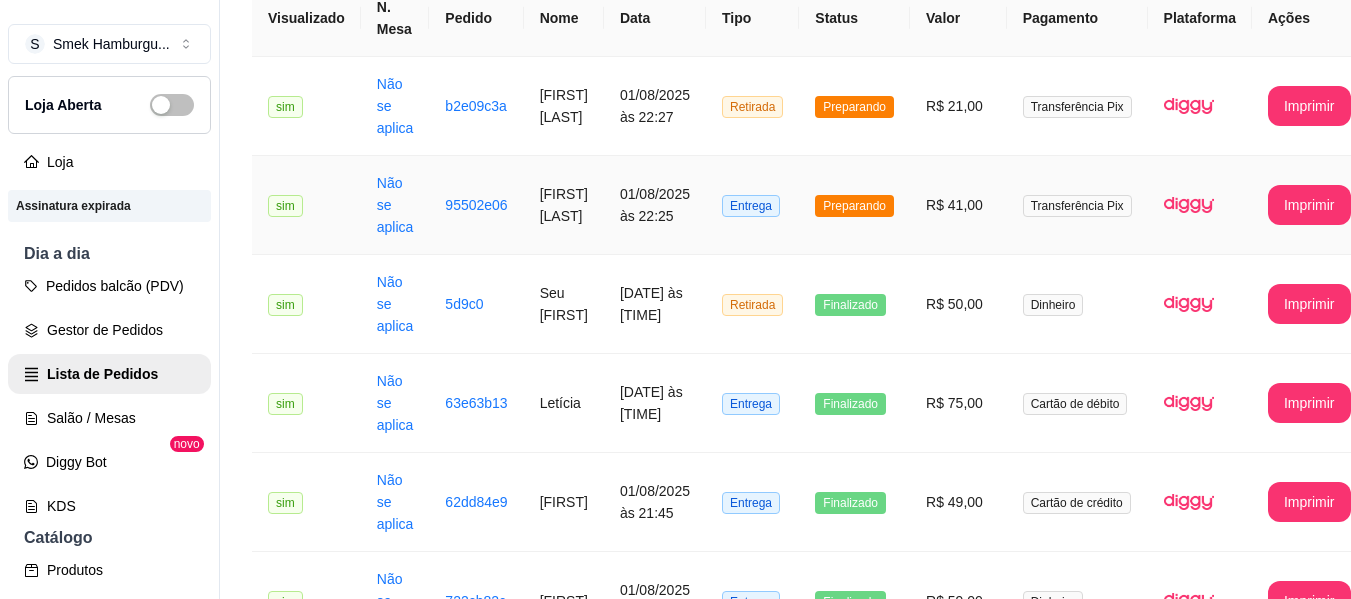 click on "Preparando" at bounding box center [854, 205] 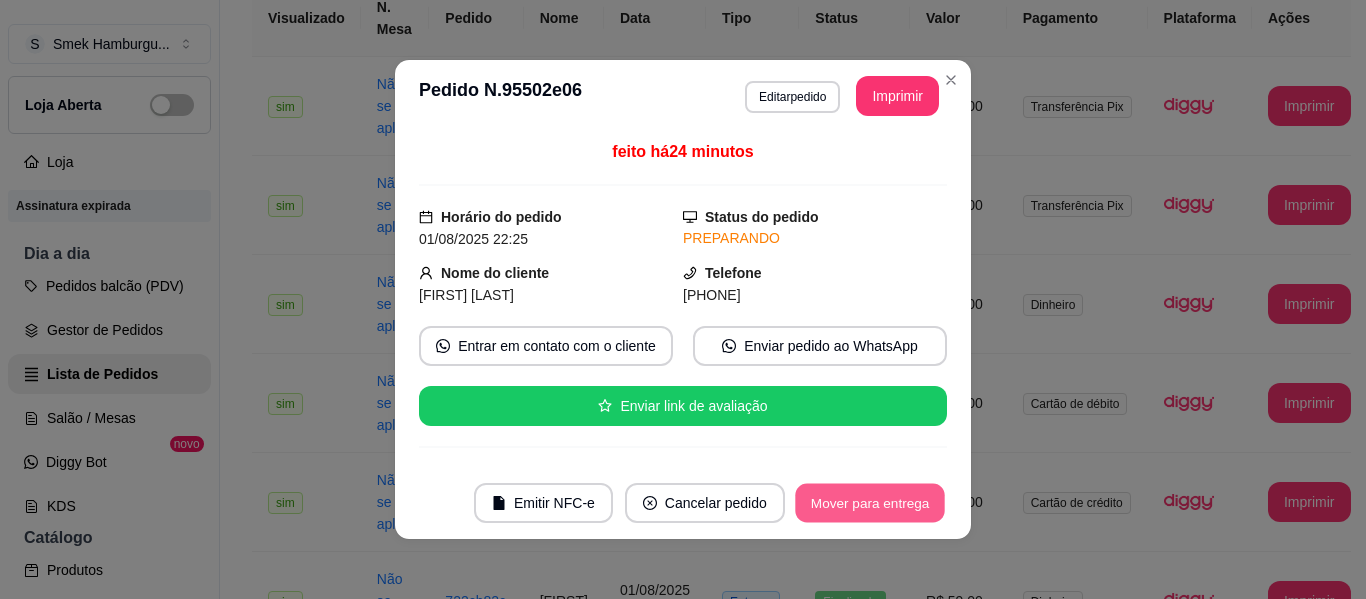 click on "Mover para entrega" at bounding box center (870, 503) 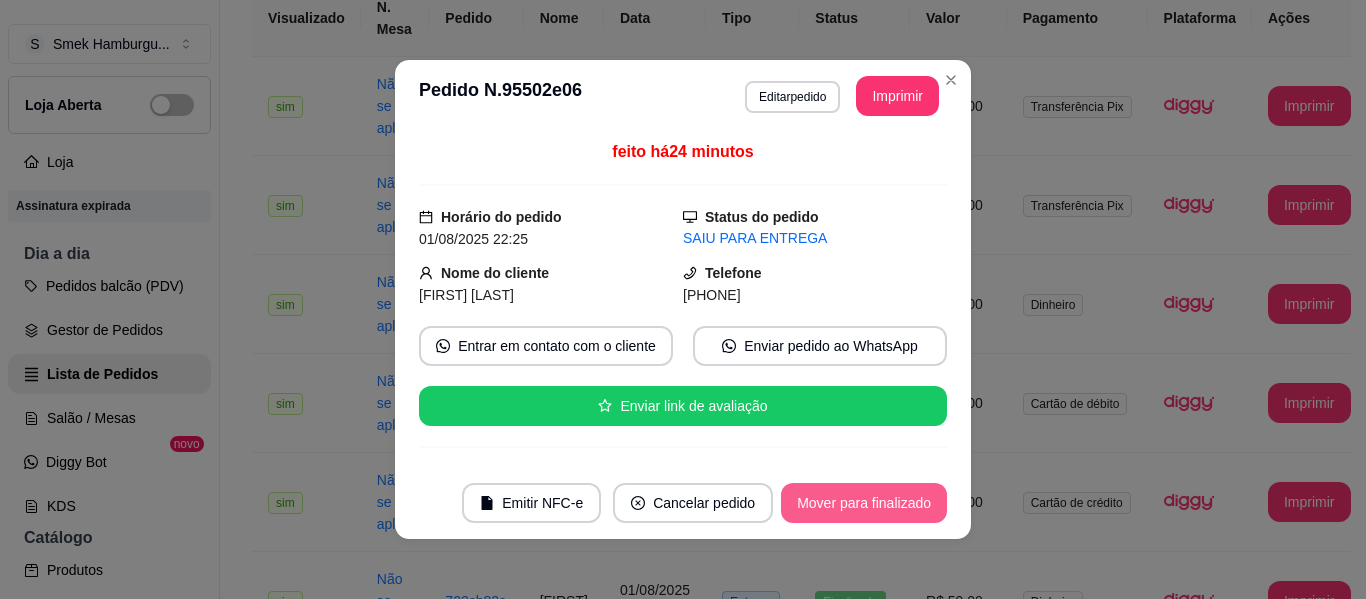 click on "Mover para finalizado" at bounding box center [864, 503] 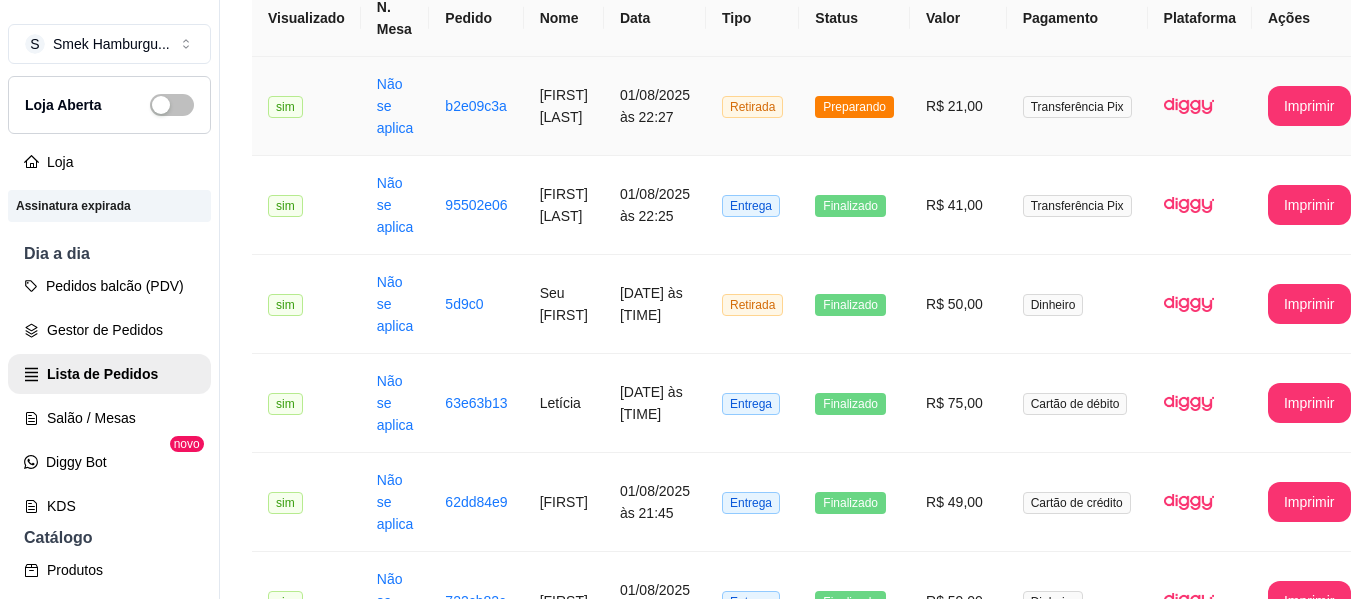 click on "Preparando" at bounding box center (854, 106) 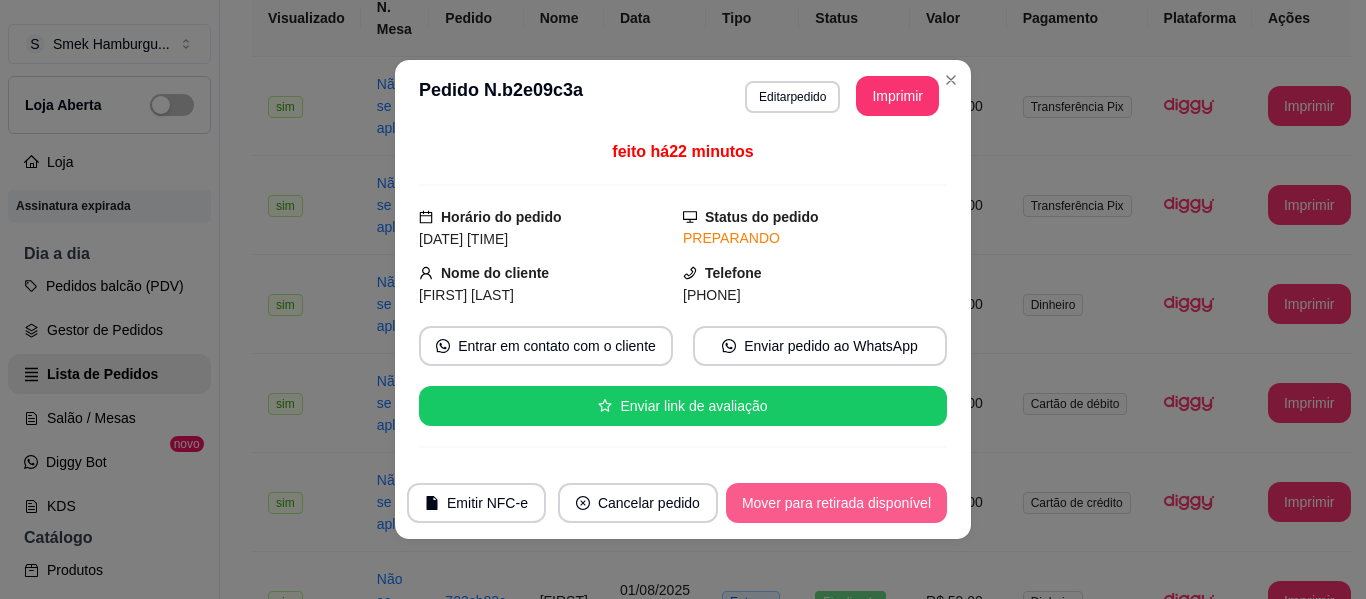 click on "Mover para retirada disponível" at bounding box center (836, 503) 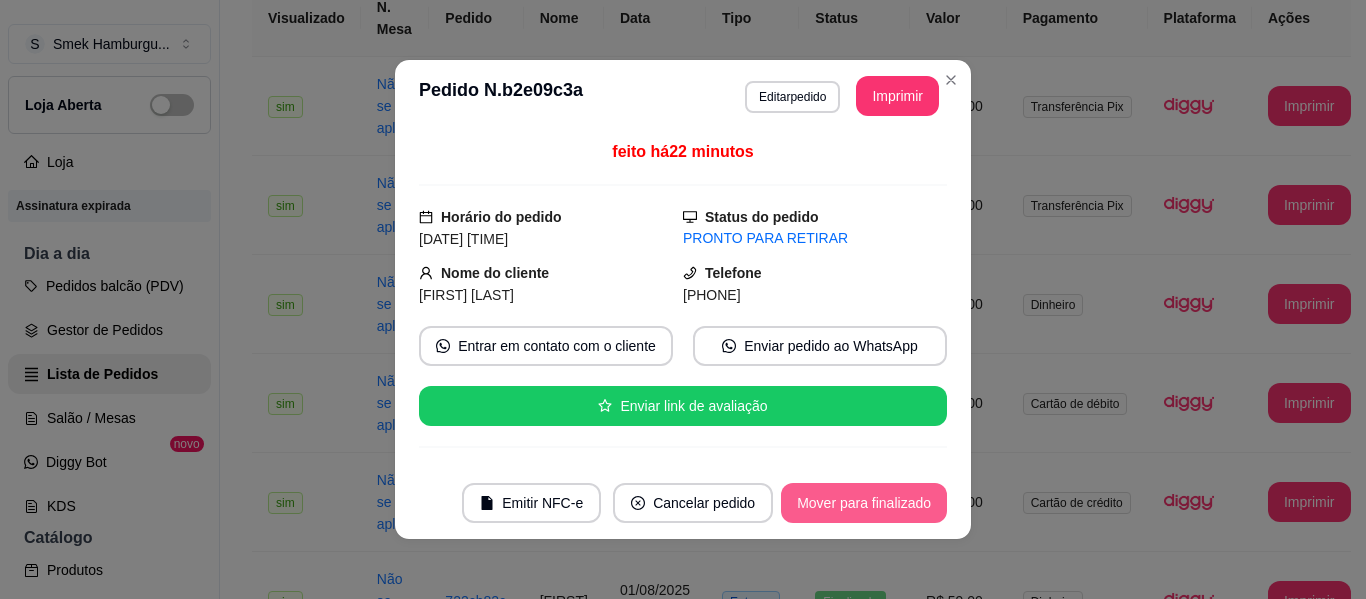 click on "Mover para finalizado" at bounding box center [864, 503] 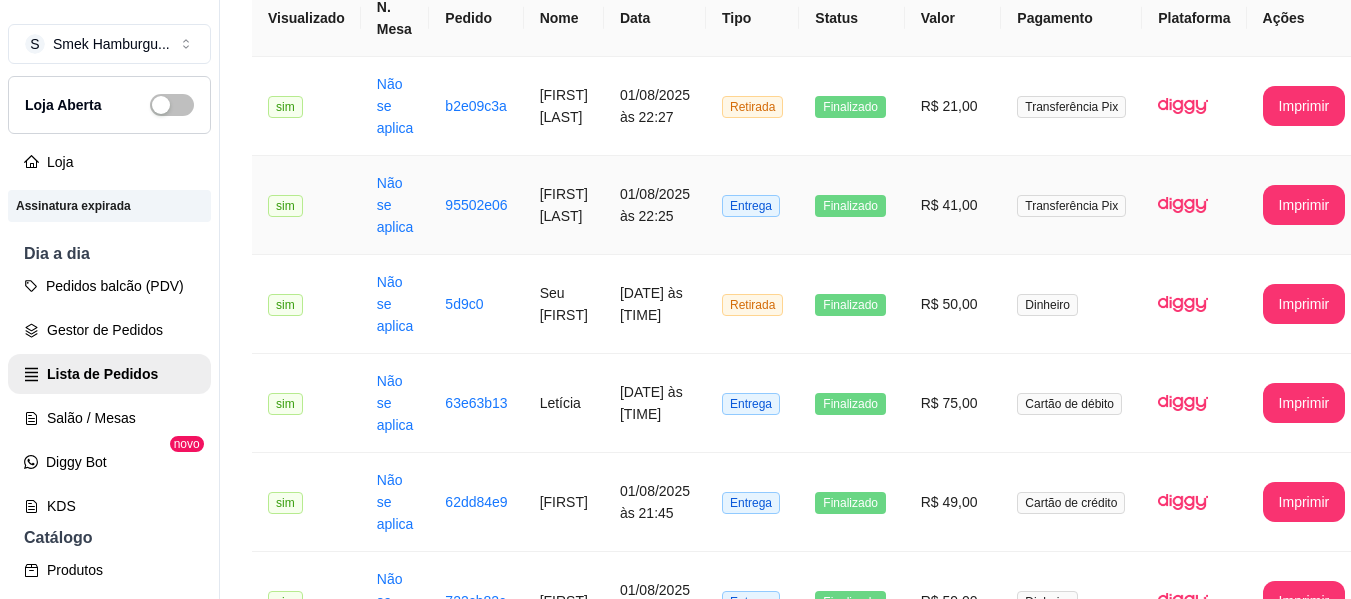 scroll, scrollTop: 800, scrollLeft: 0, axis: vertical 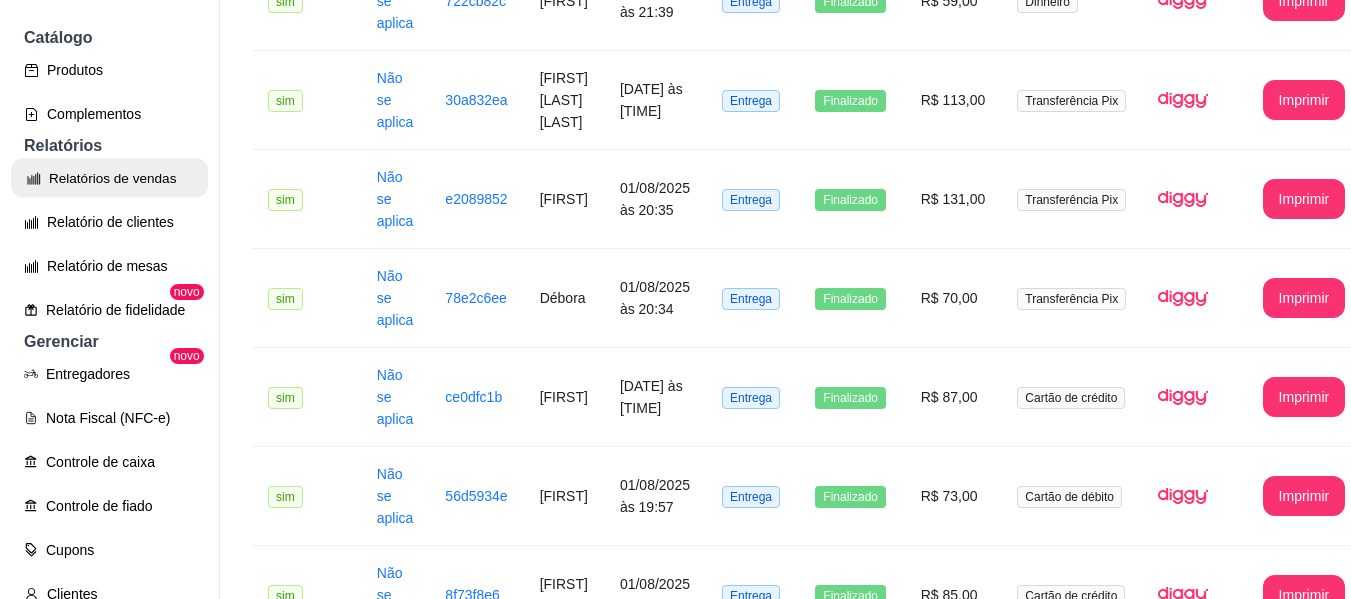 click on "Relatórios de vendas" at bounding box center [109, 178] 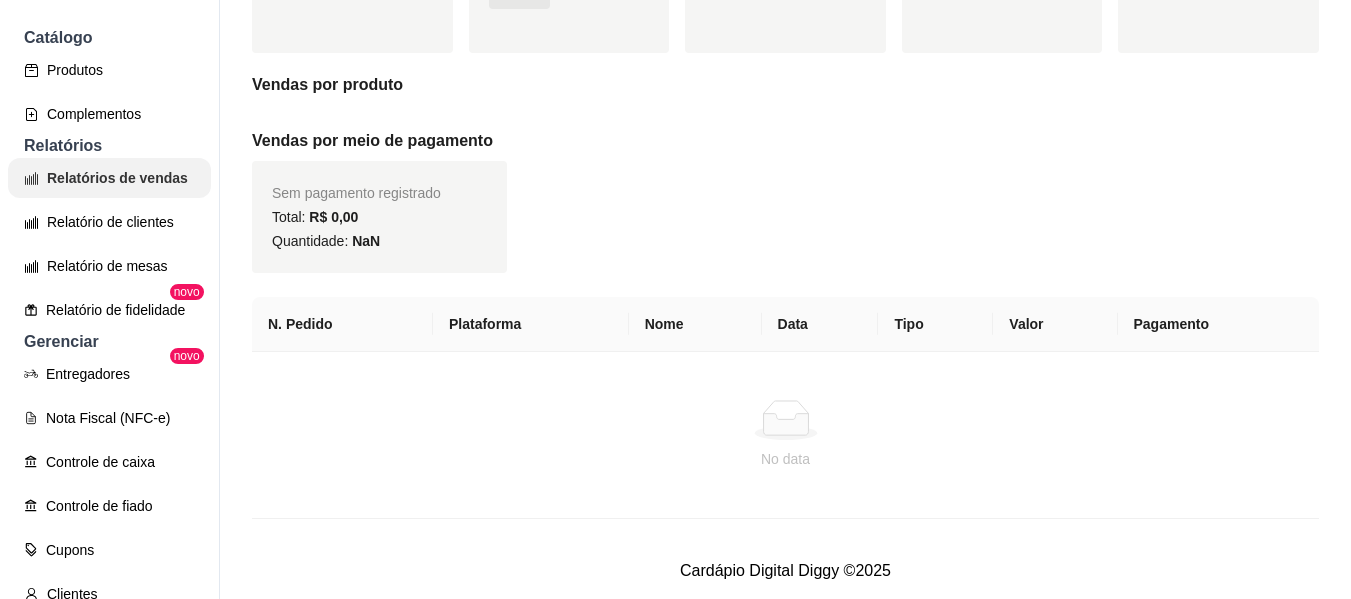 scroll, scrollTop: 0, scrollLeft: 0, axis: both 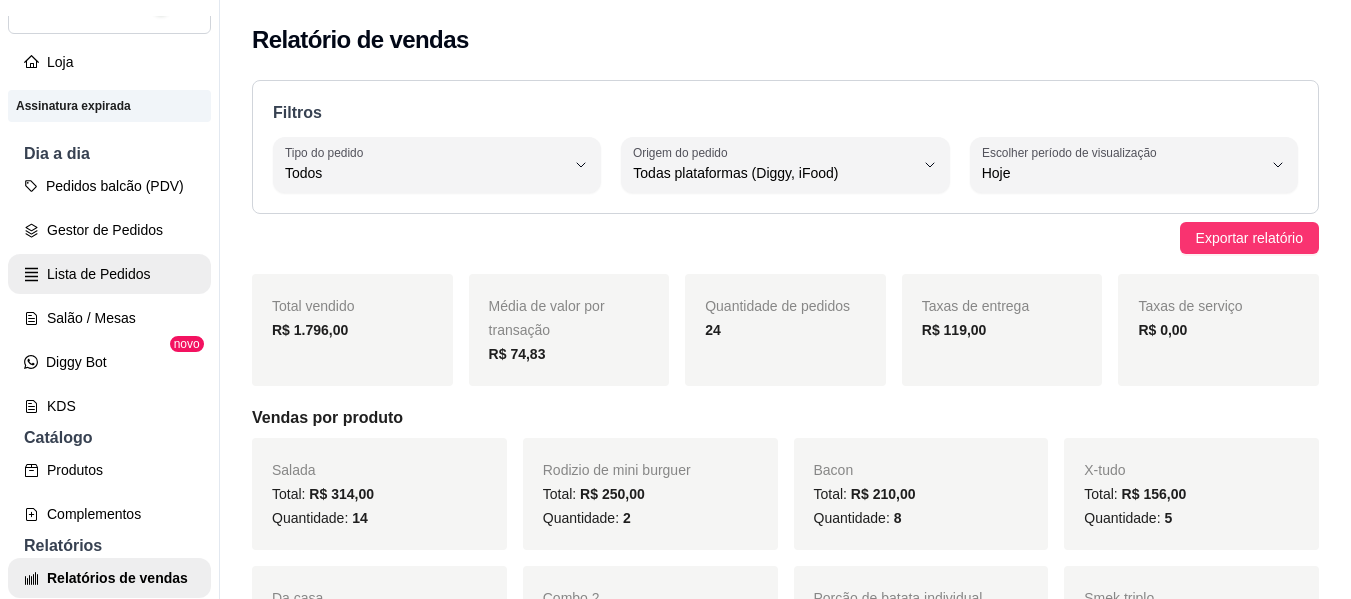 click on "Lista de Pedidos" at bounding box center (109, 274) 